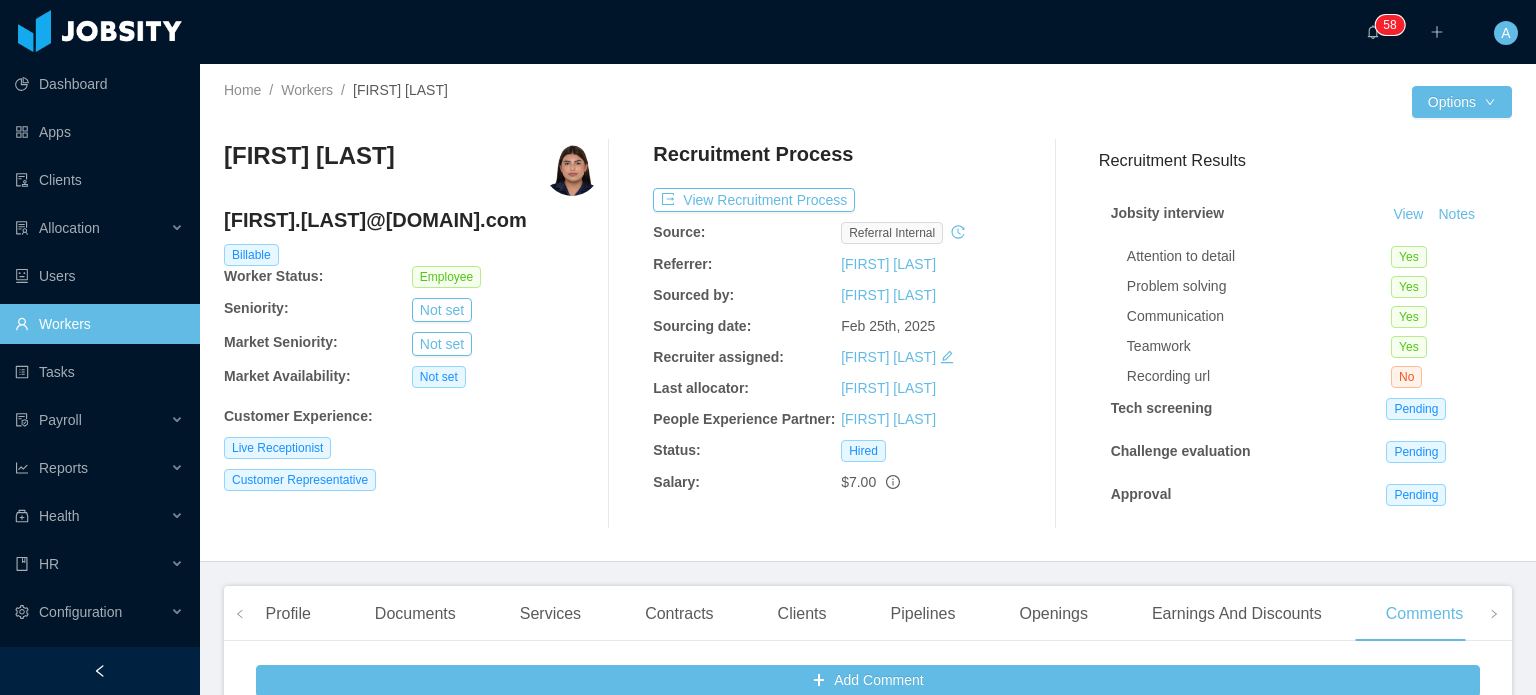 scroll, scrollTop: 0, scrollLeft: 0, axis: both 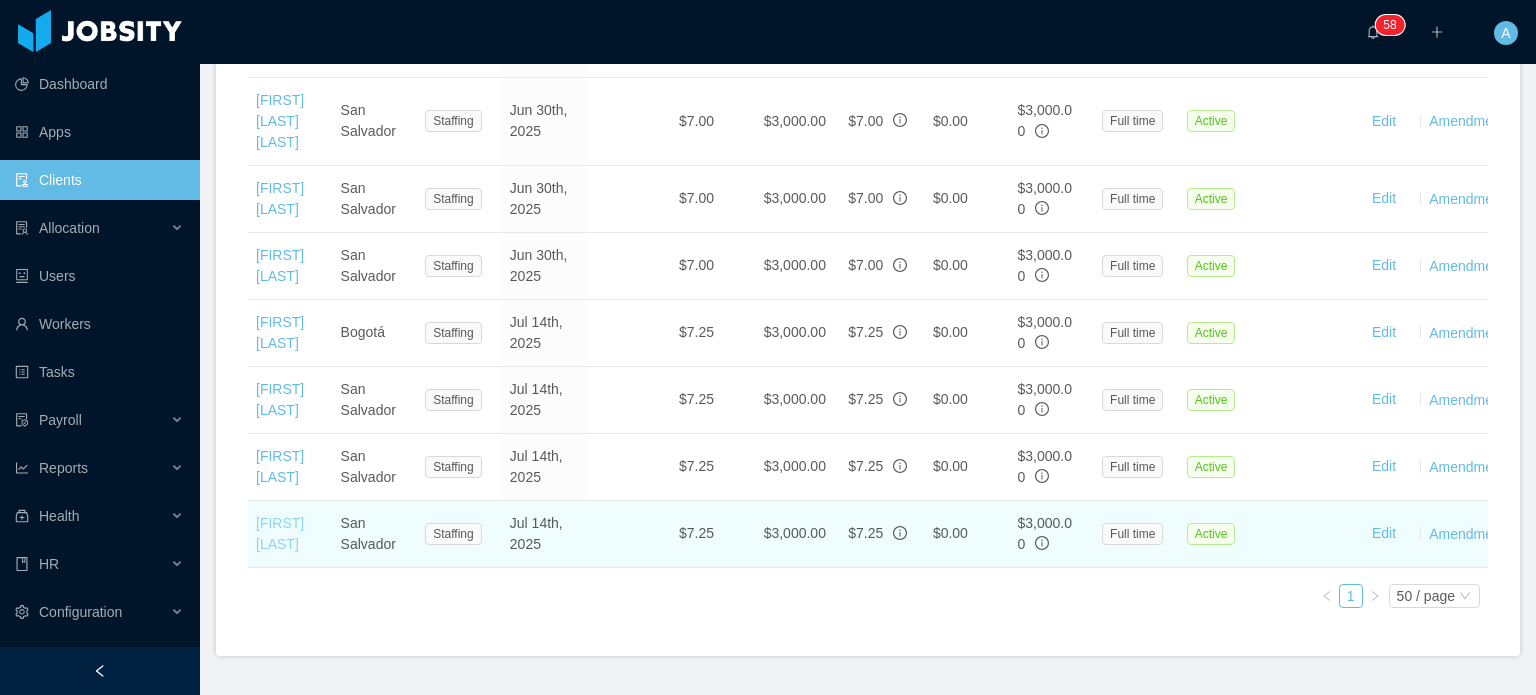 click on "[FIRST] [LAST]" at bounding box center (280, 533) 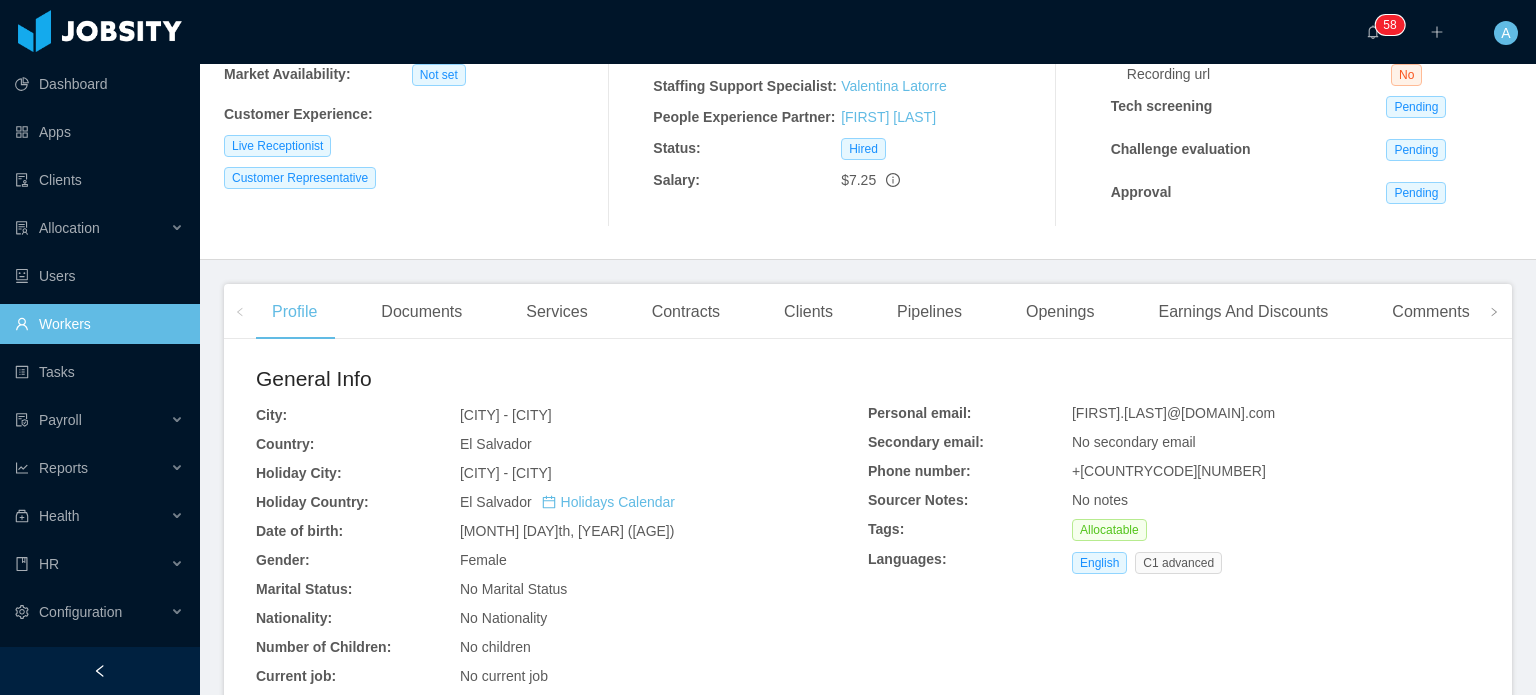 scroll, scrollTop: 315, scrollLeft: 0, axis: vertical 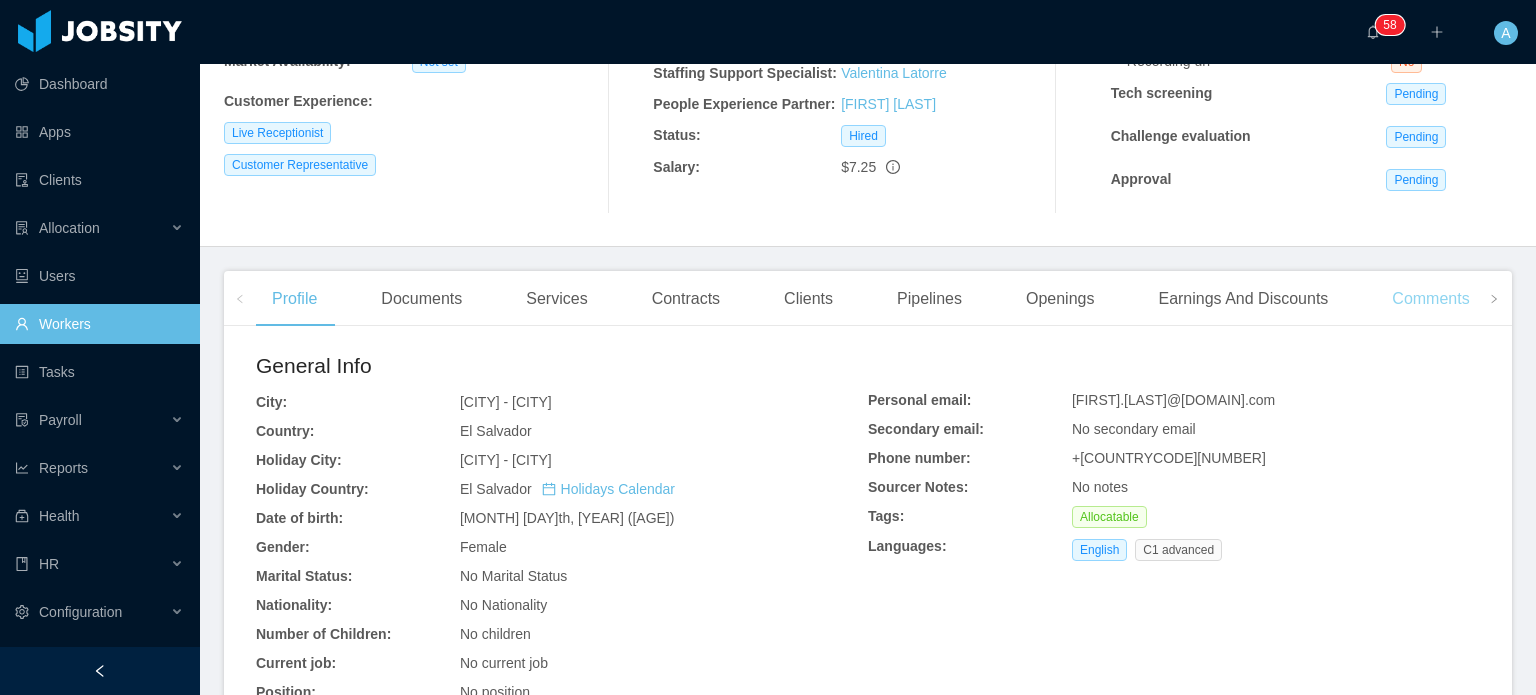click on "Comments" at bounding box center (1430, 299) 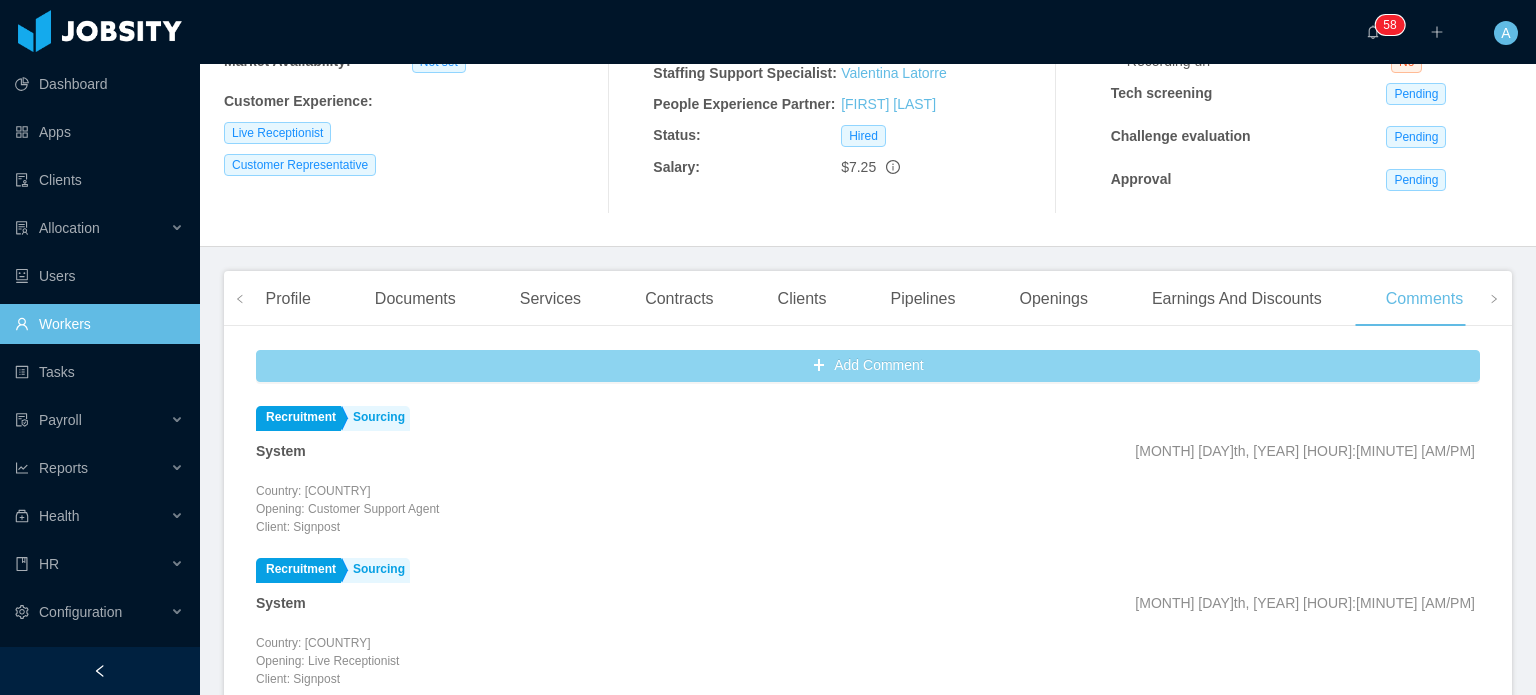 click on "Add Comment" at bounding box center [868, 366] 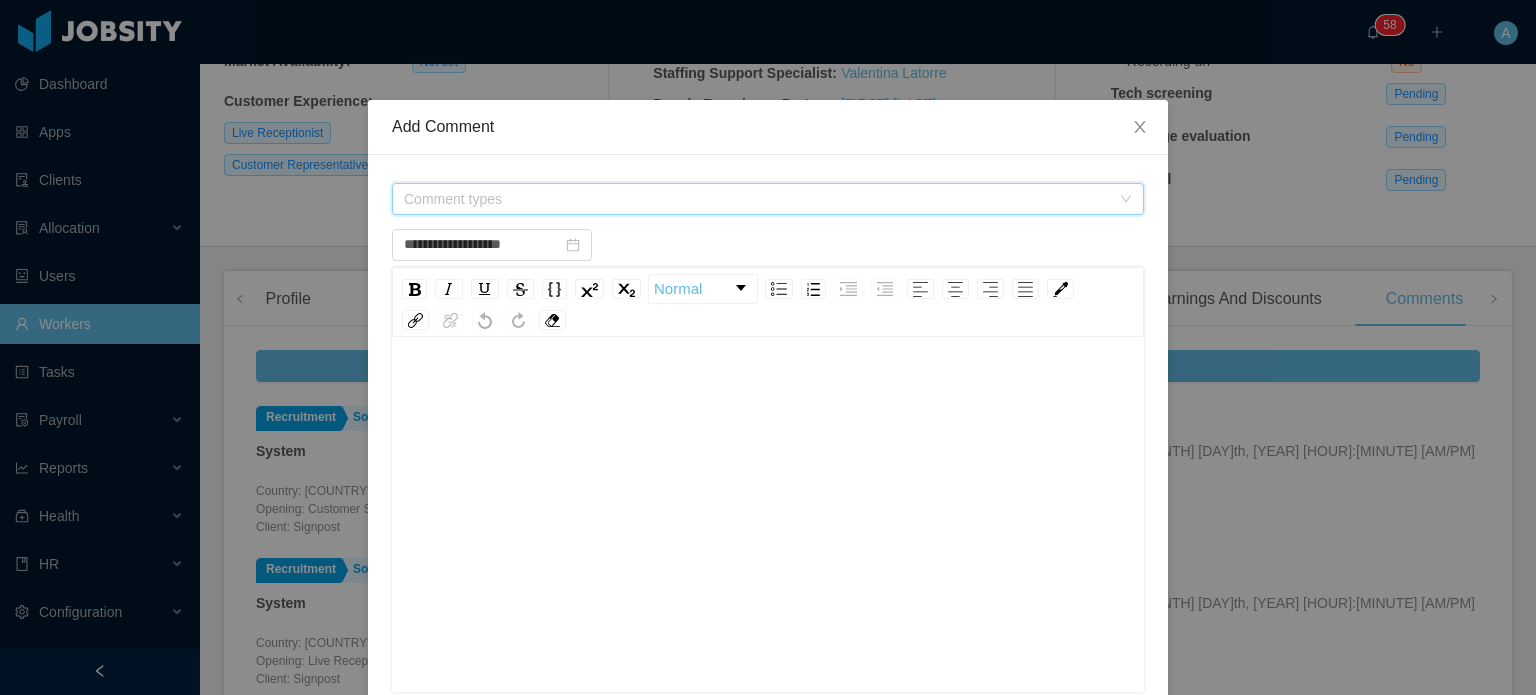 click on "Comment types" at bounding box center (757, 199) 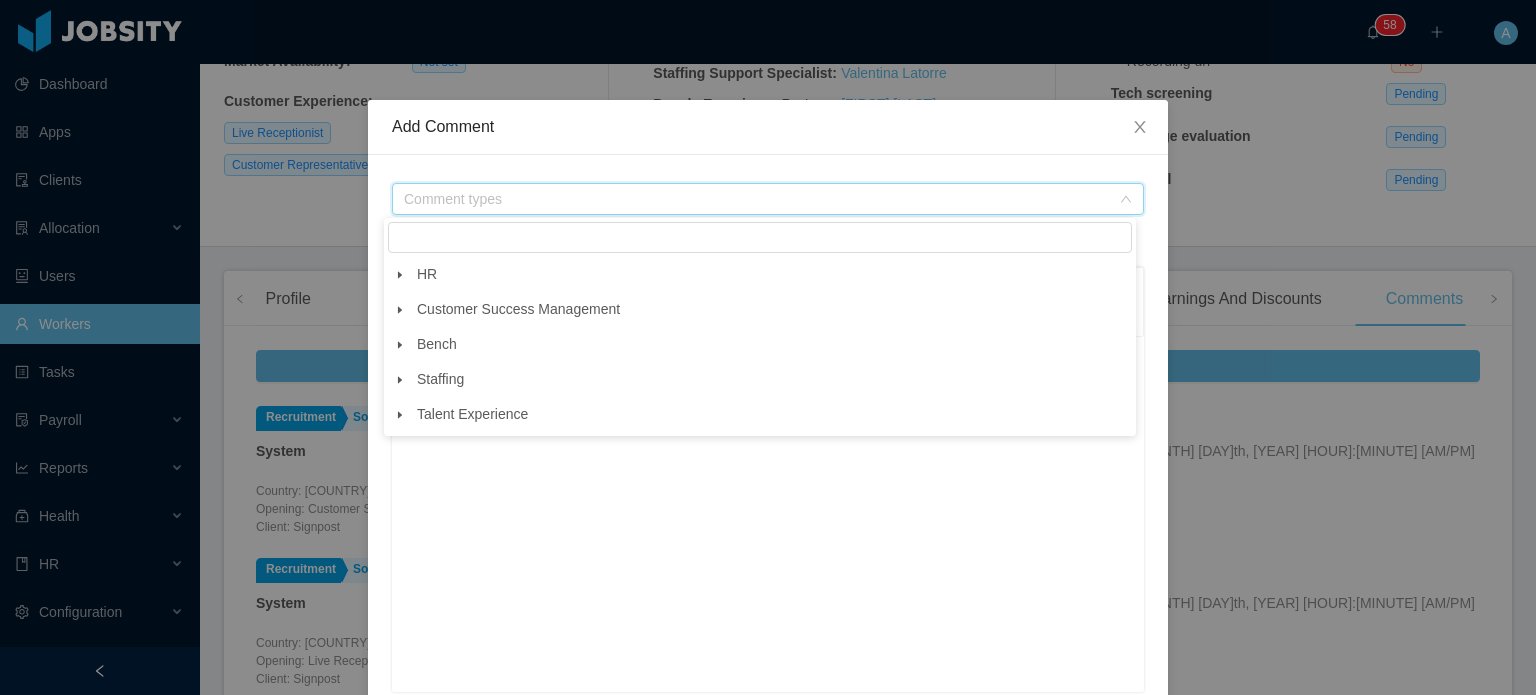 click at bounding box center [400, 310] 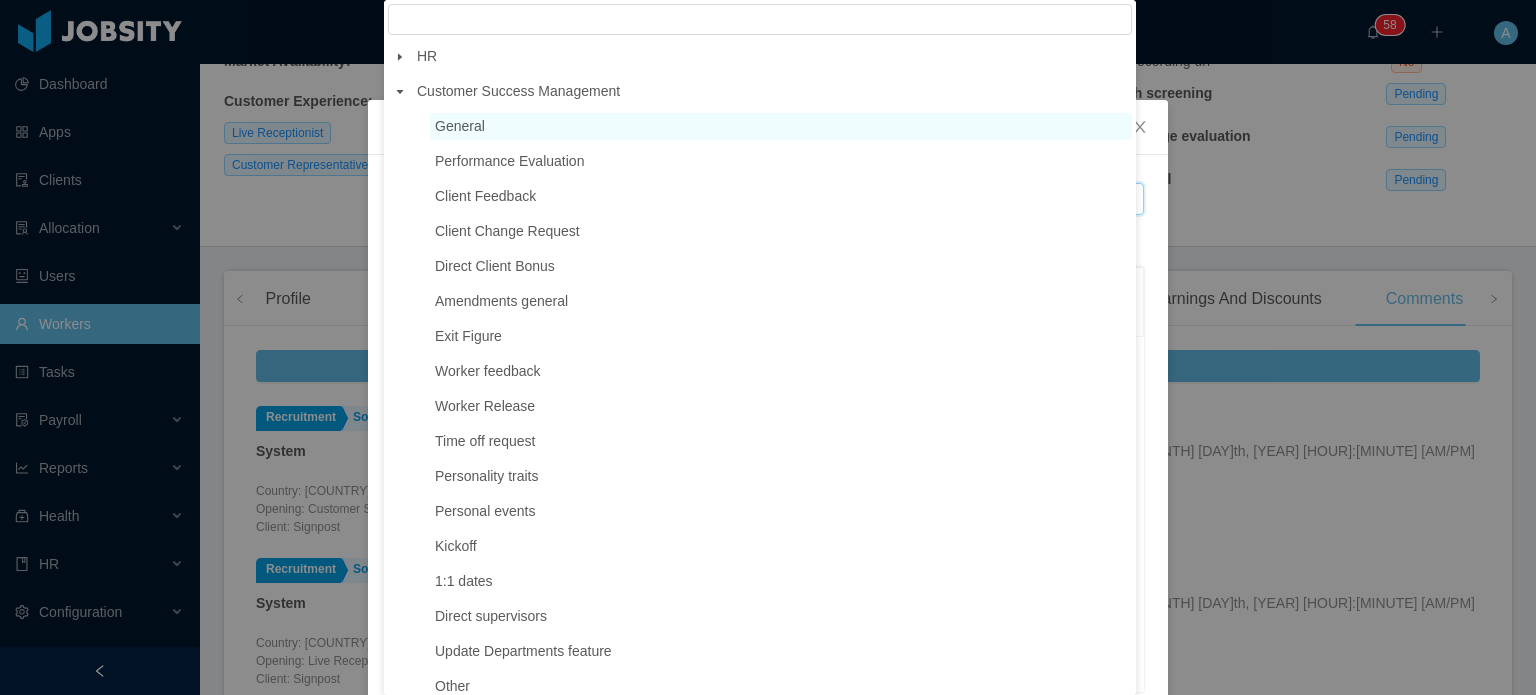 click on "General" at bounding box center (460, 126) 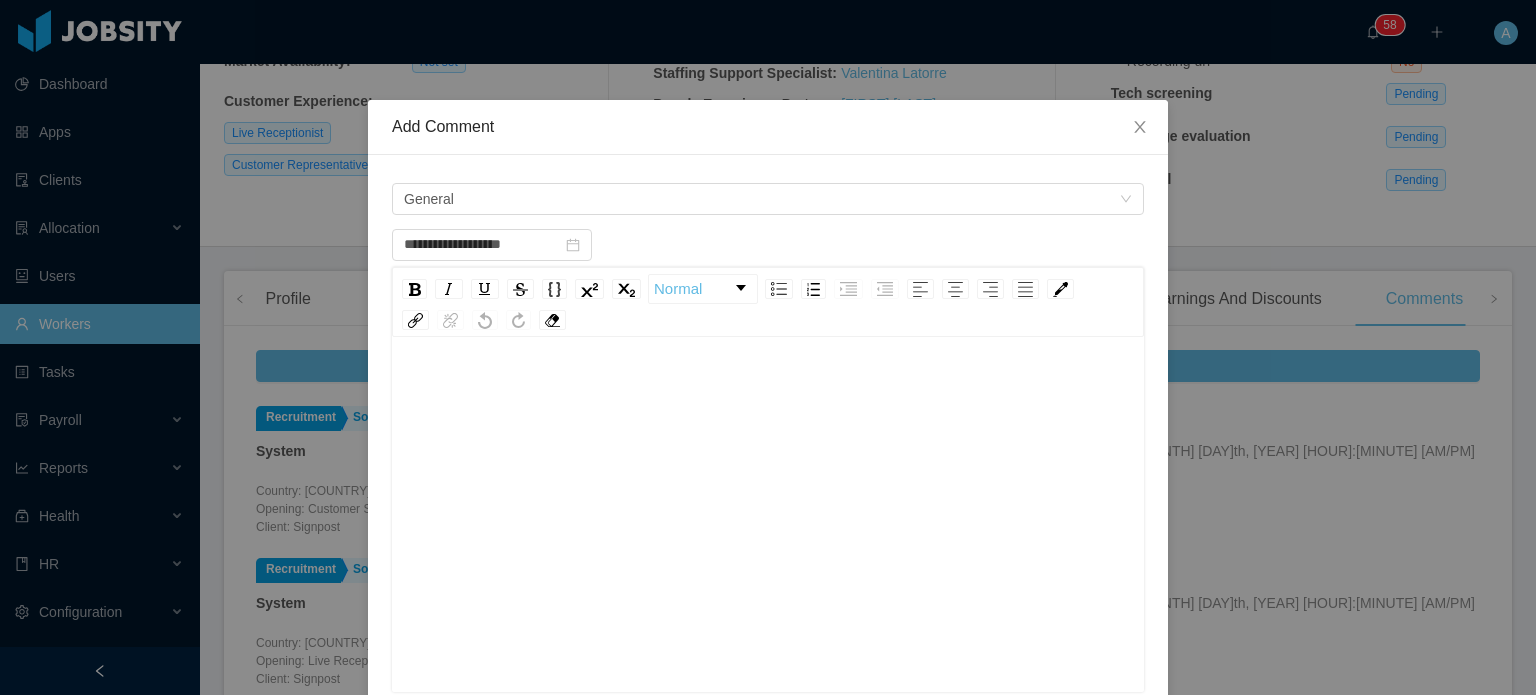 click at bounding box center [768, 391] 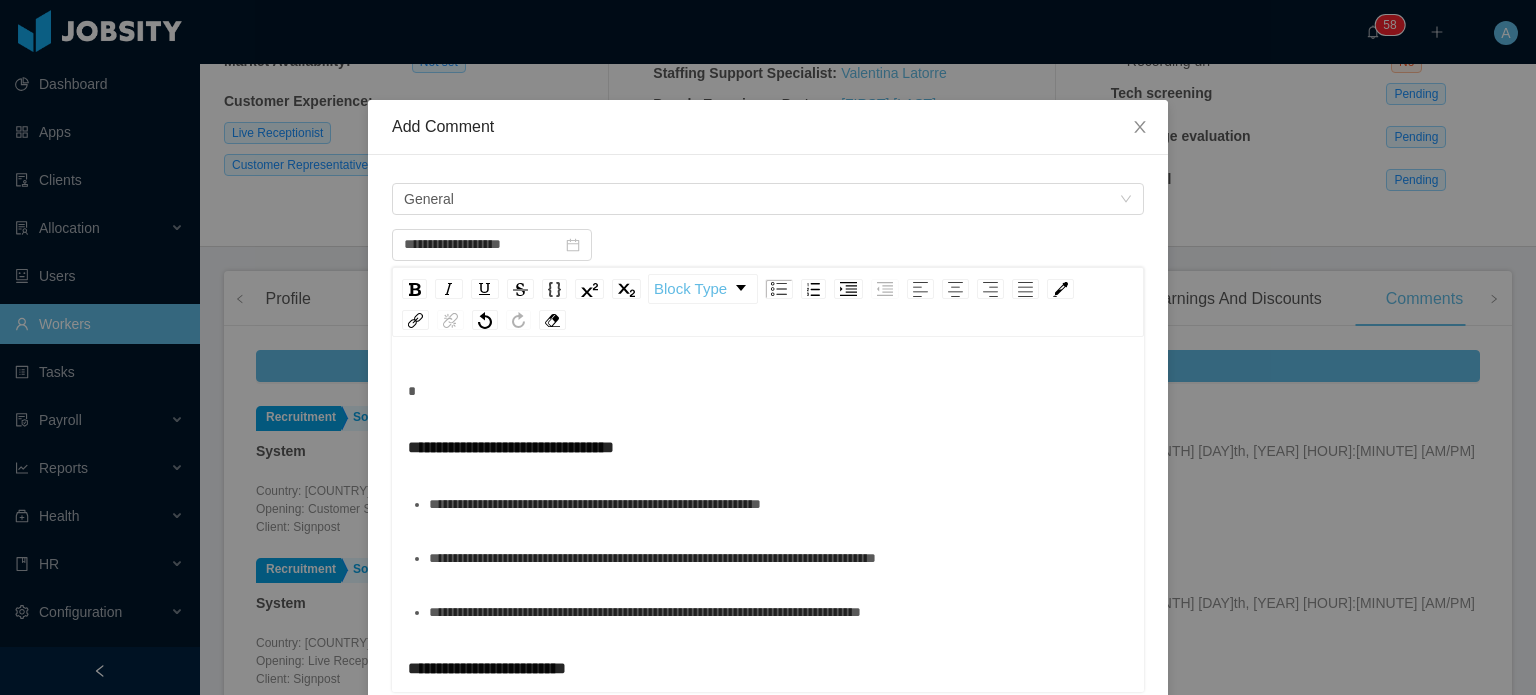 click on "**********" at bounding box center (511, 447) 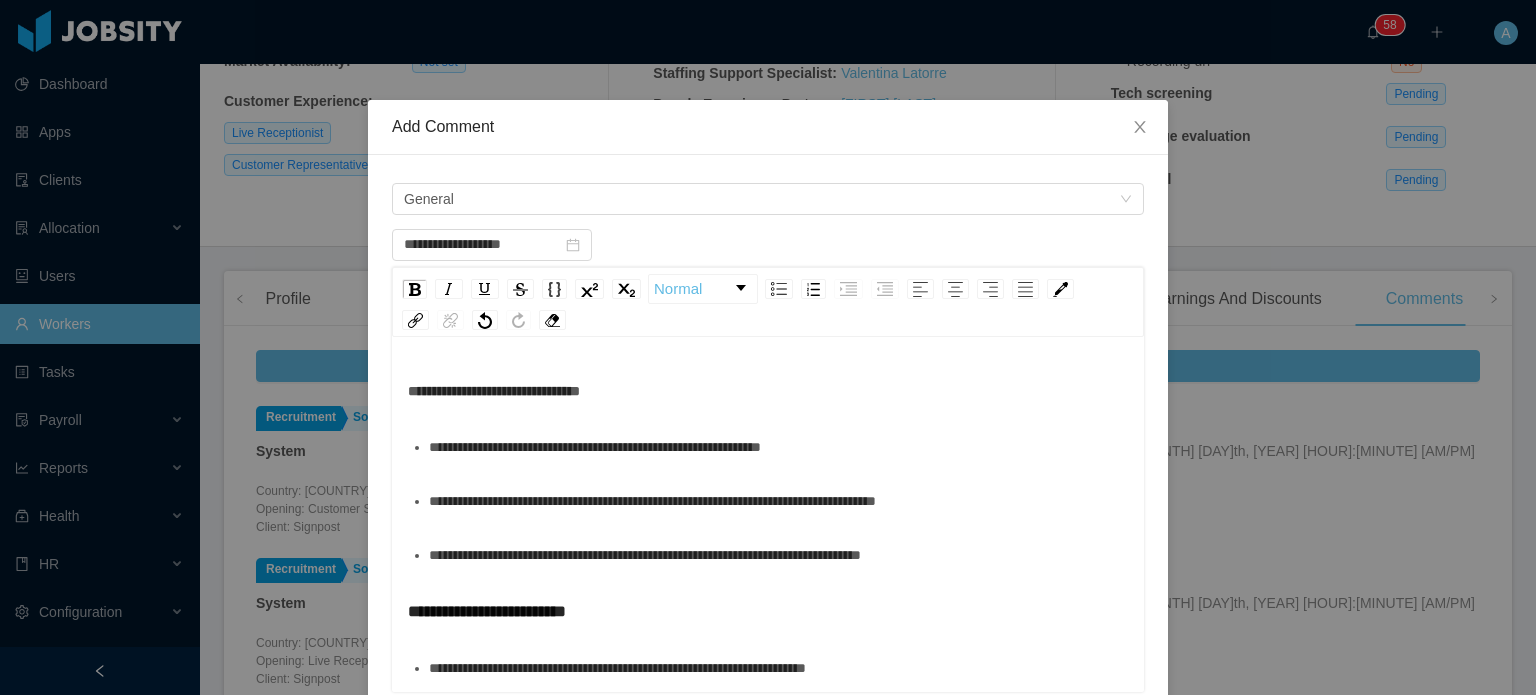 scroll, scrollTop: 674, scrollLeft: 0, axis: vertical 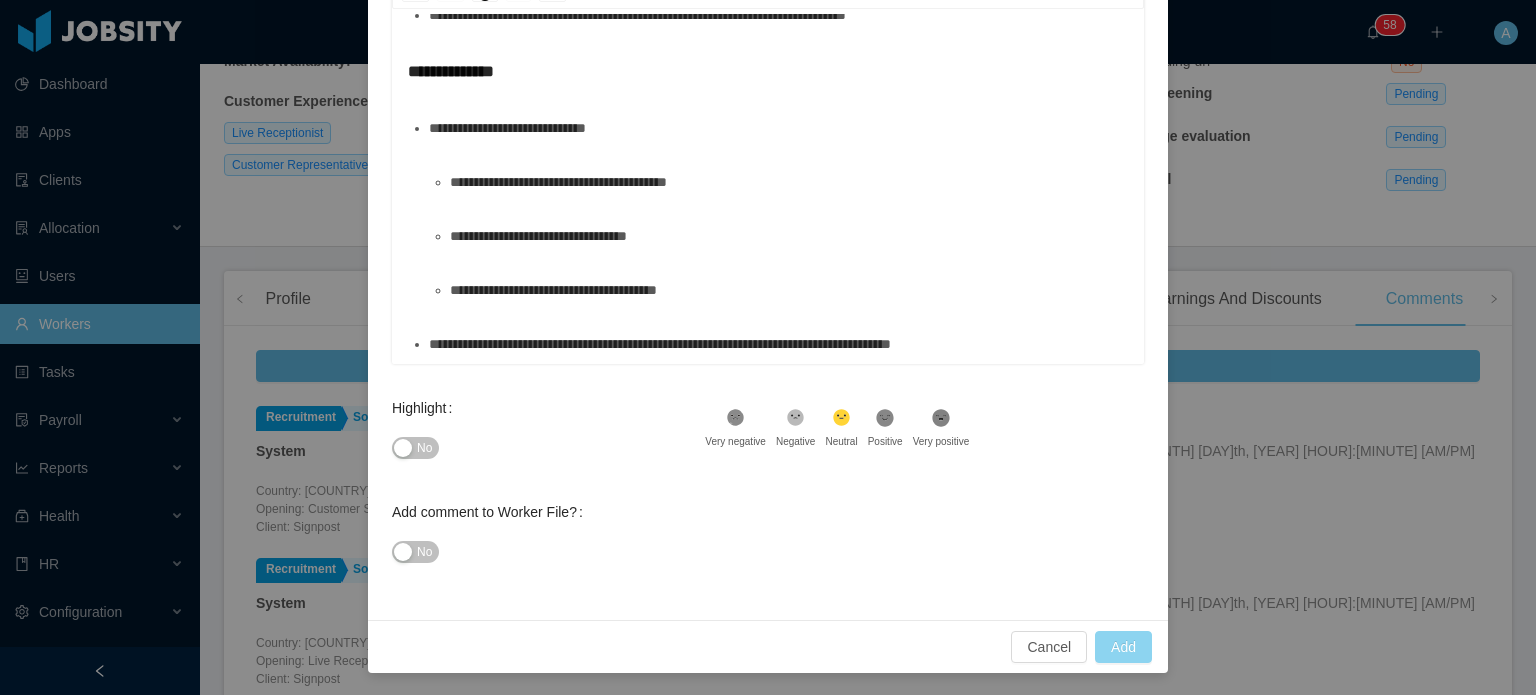 type on "**********" 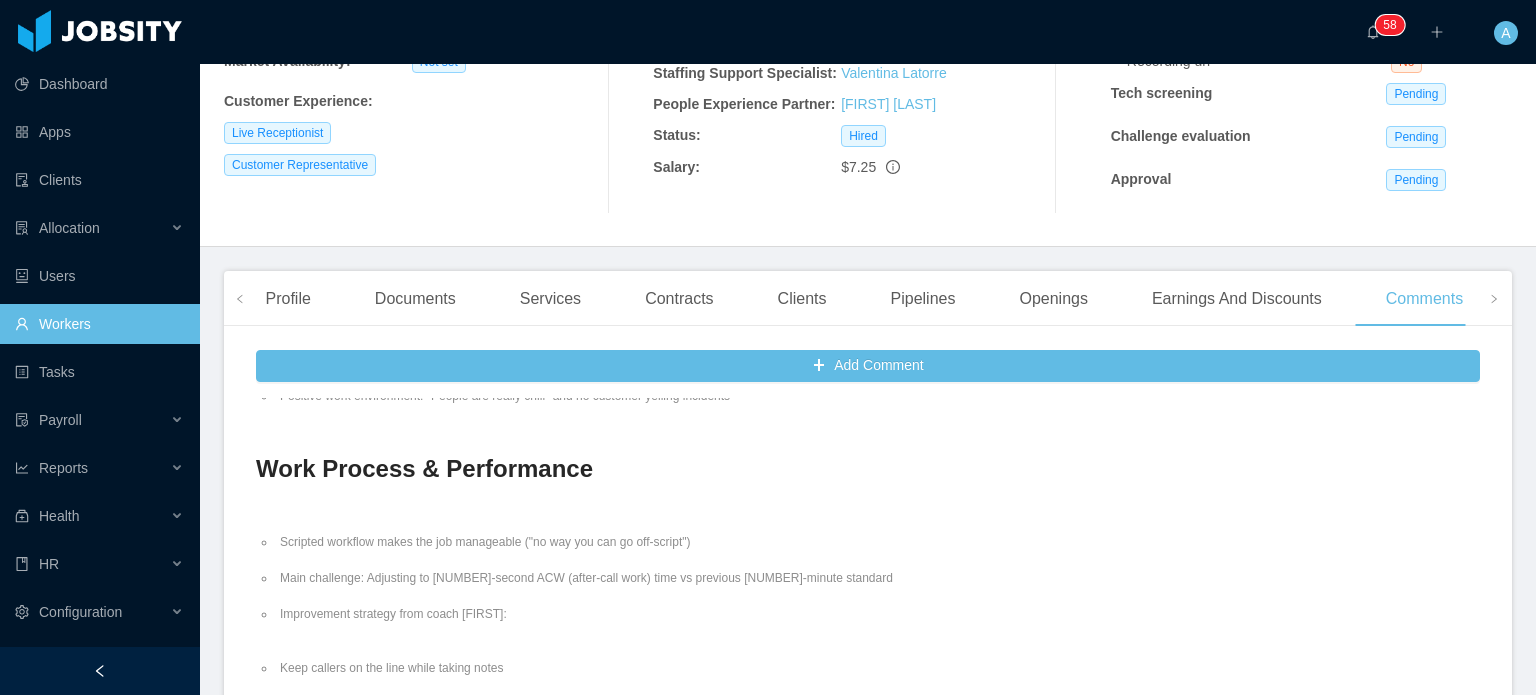 scroll, scrollTop: 0, scrollLeft: 0, axis: both 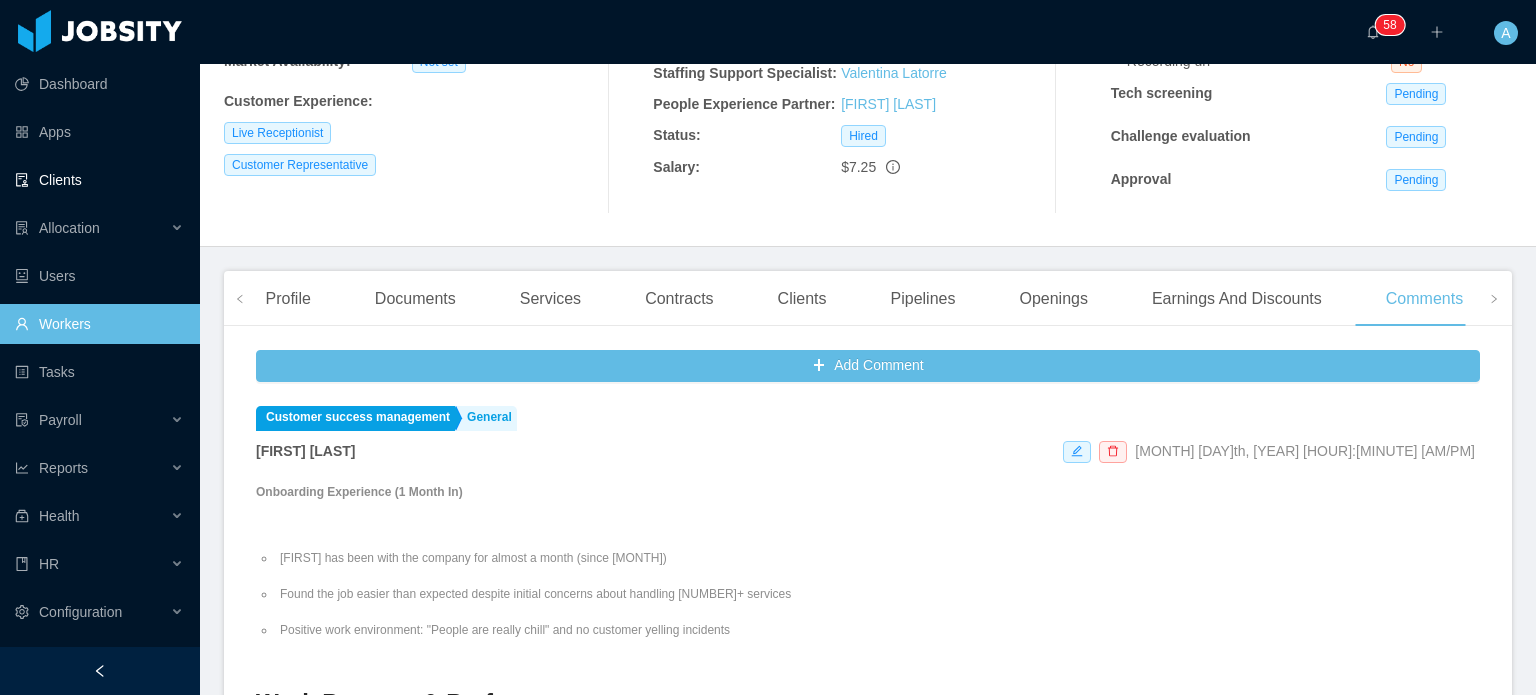 click on "Clients" at bounding box center [99, 180] 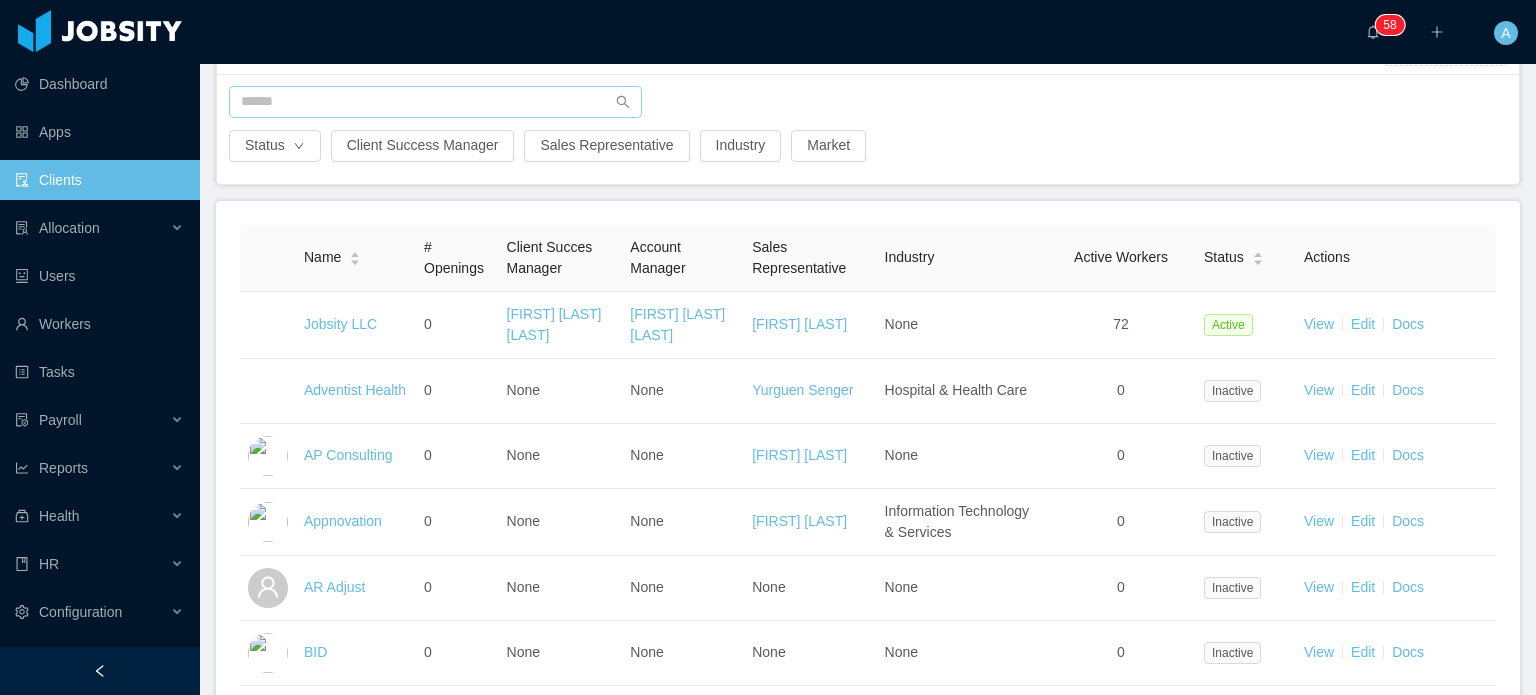 scroll, scrollTop: 175, scrollLeft: 0, axis: vertical 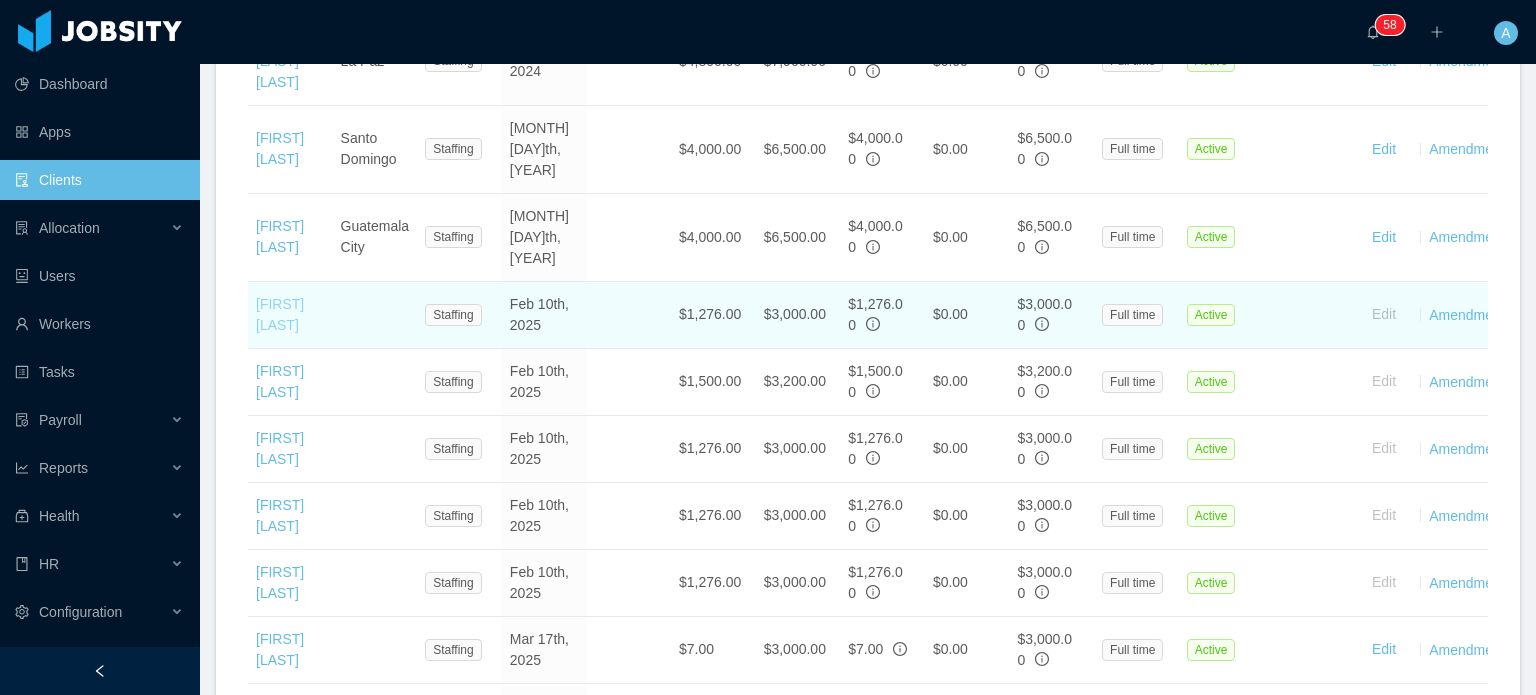 click on "[FIRST] [LAST]" at bounding box center [280, 314] 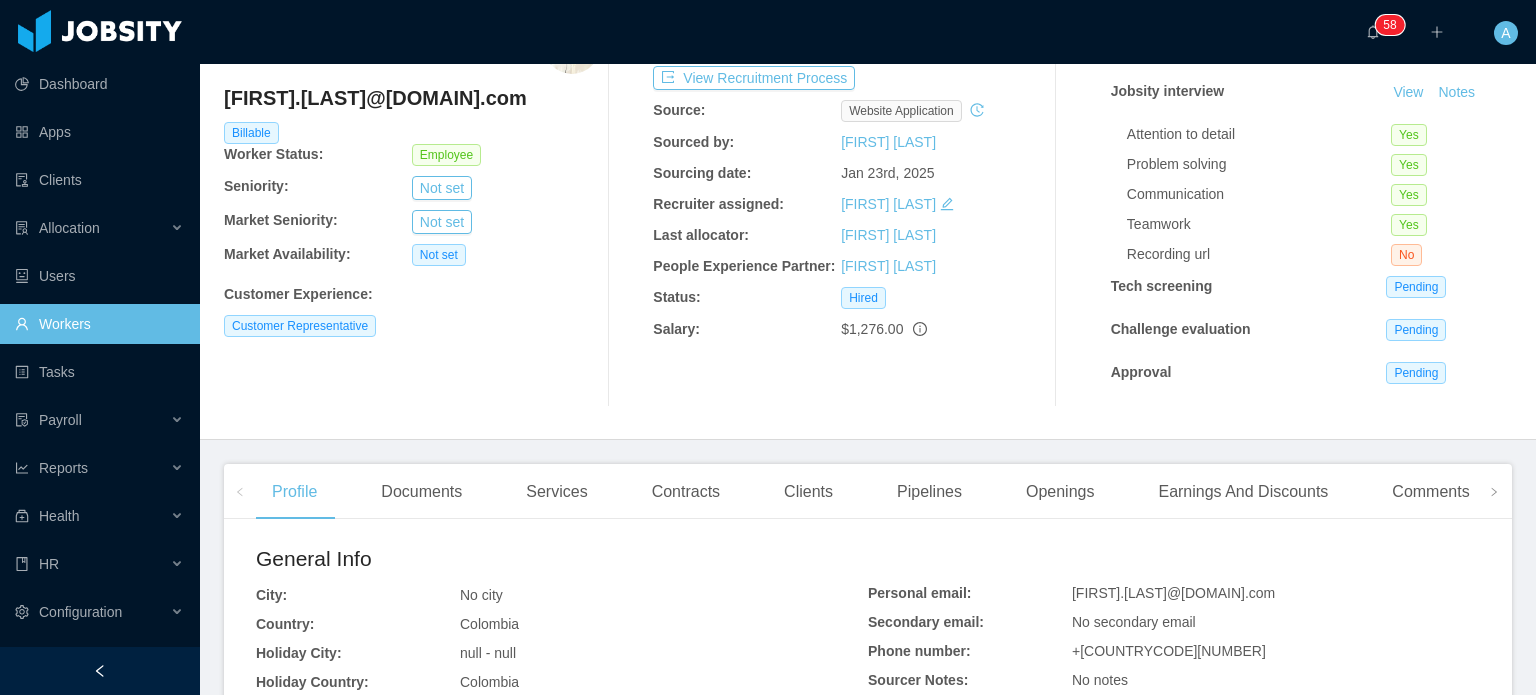 scroll, scrollTop: 120, scrollLeft: 0, axis: vertical 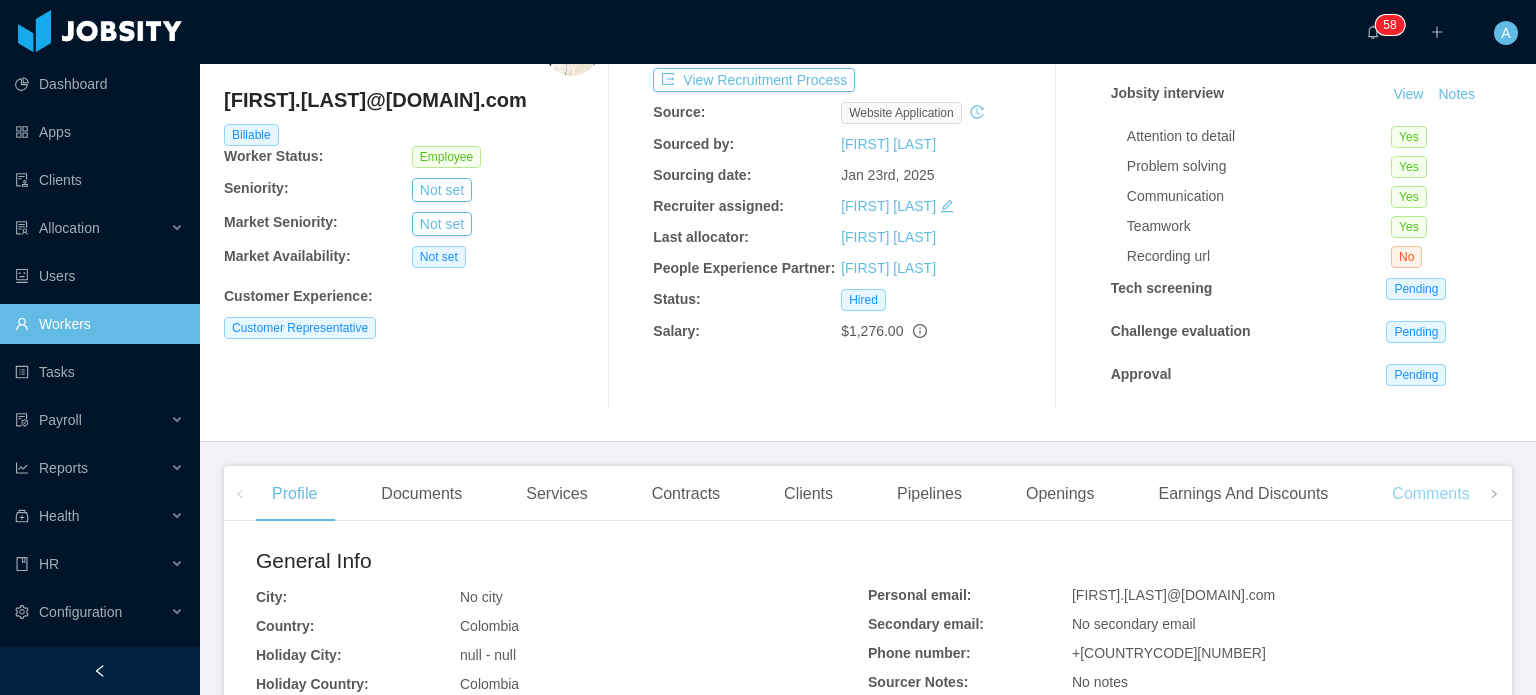 click on "Comments" at bounding box center (1430, 494) 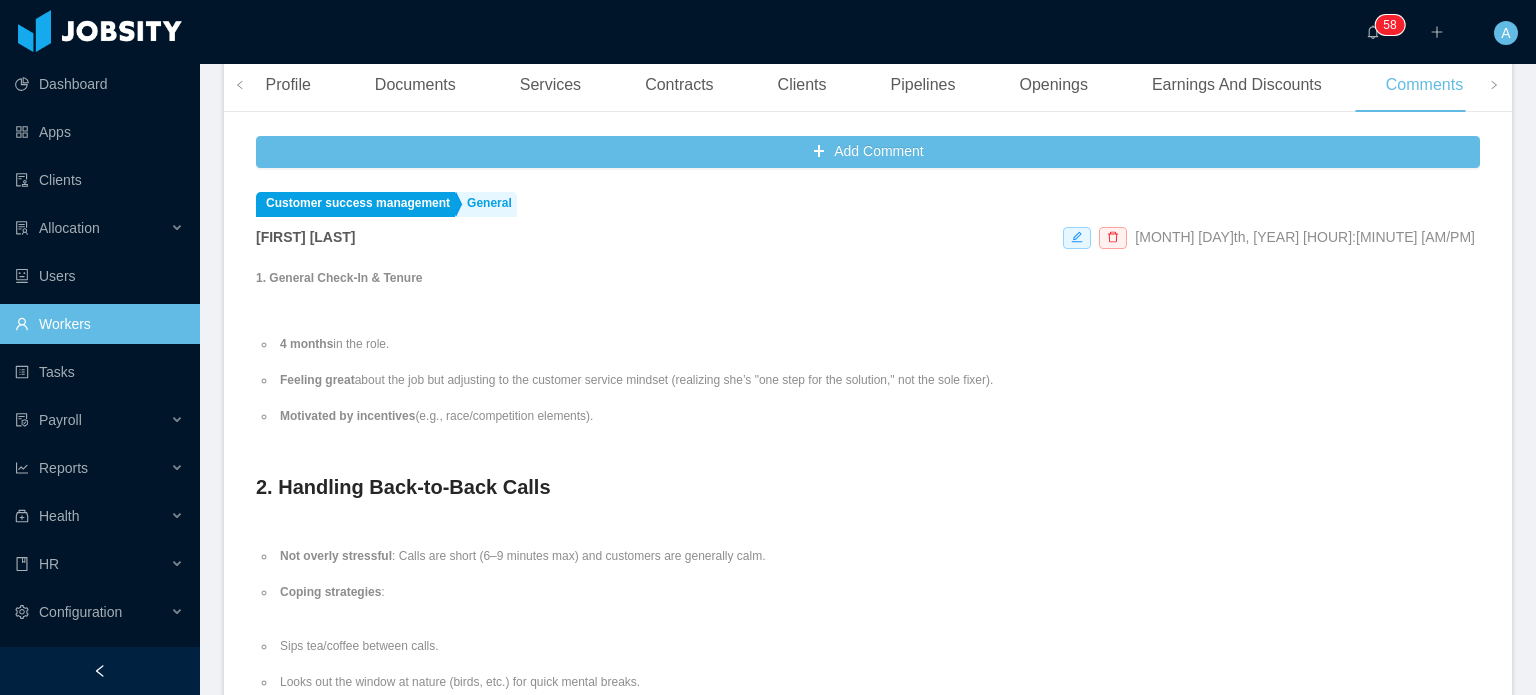 scroll, scrollTop: 531, scrollLeft: 0, axis: vertical 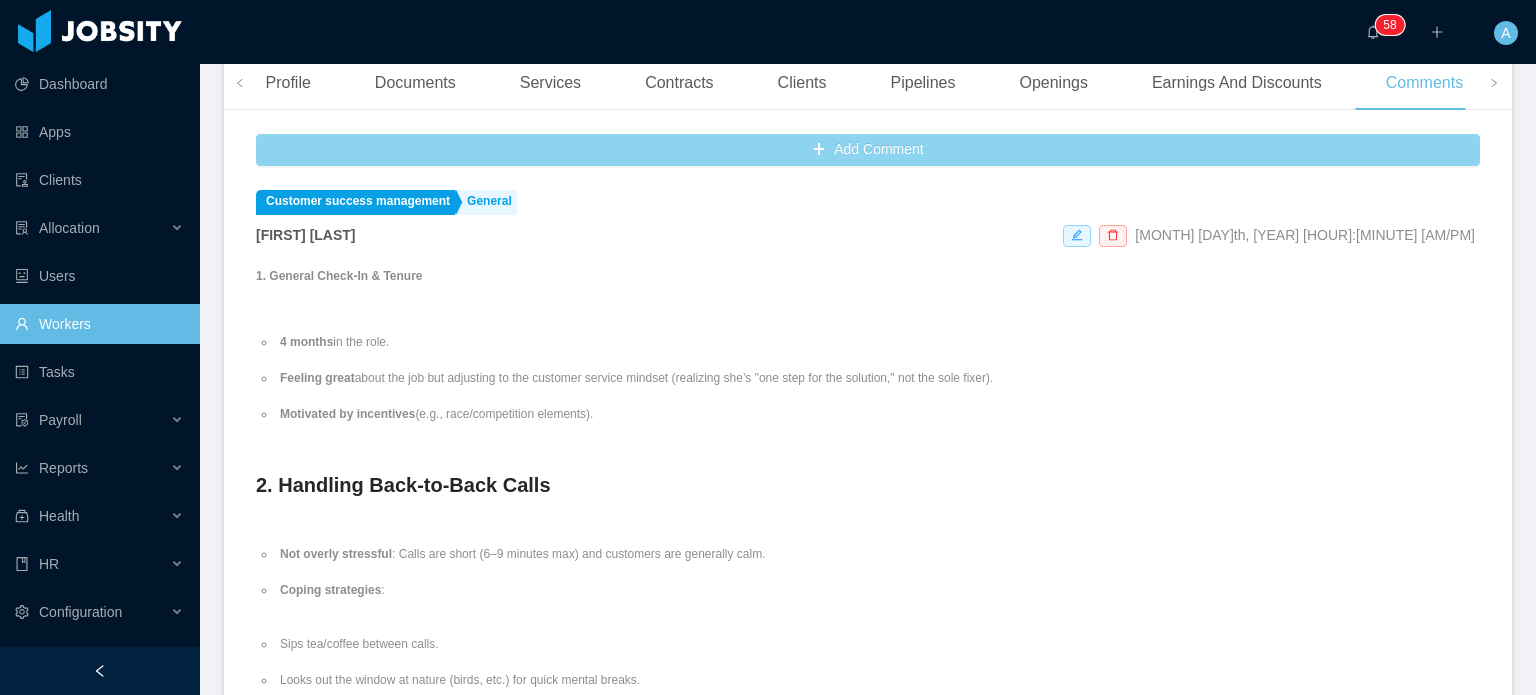 click on "Add Comment" at bounding box center (868, 150) 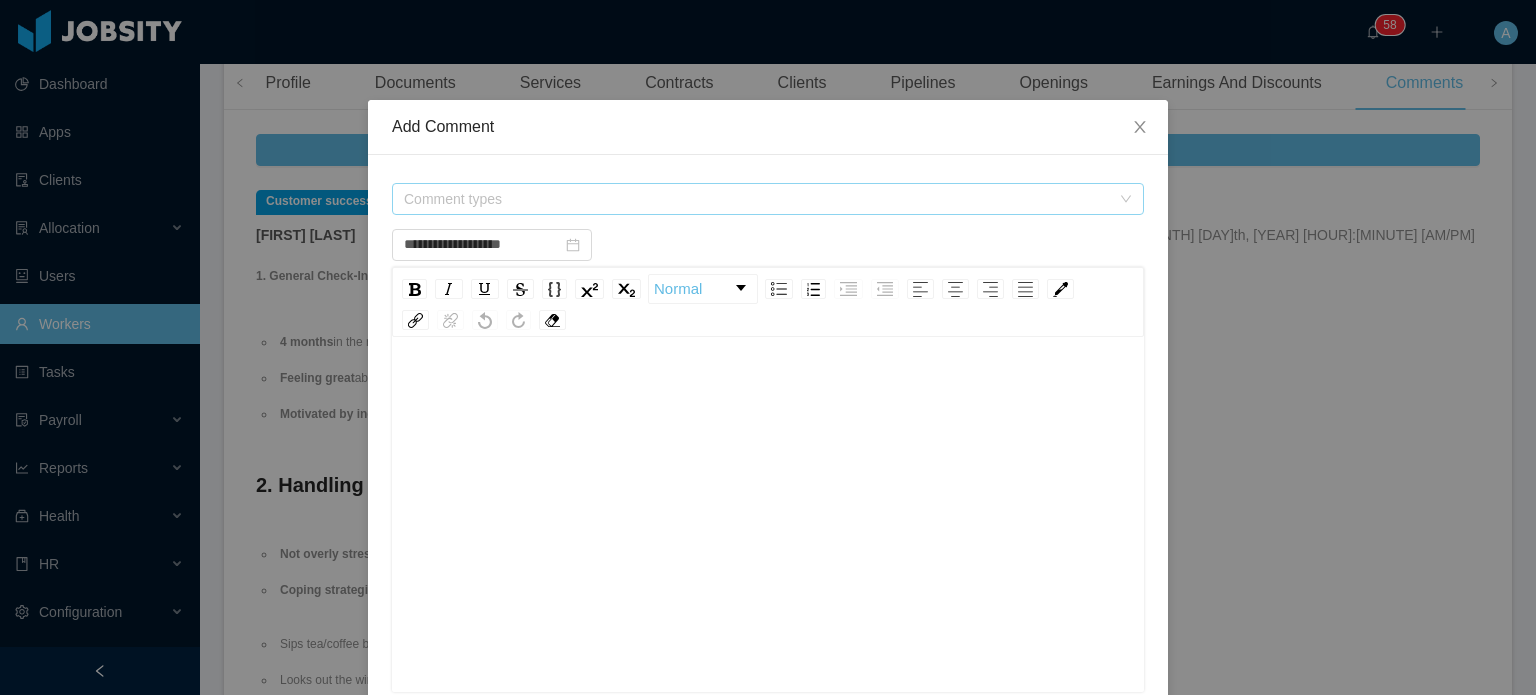 click on "Comment types" at bounding box center [757, 199] 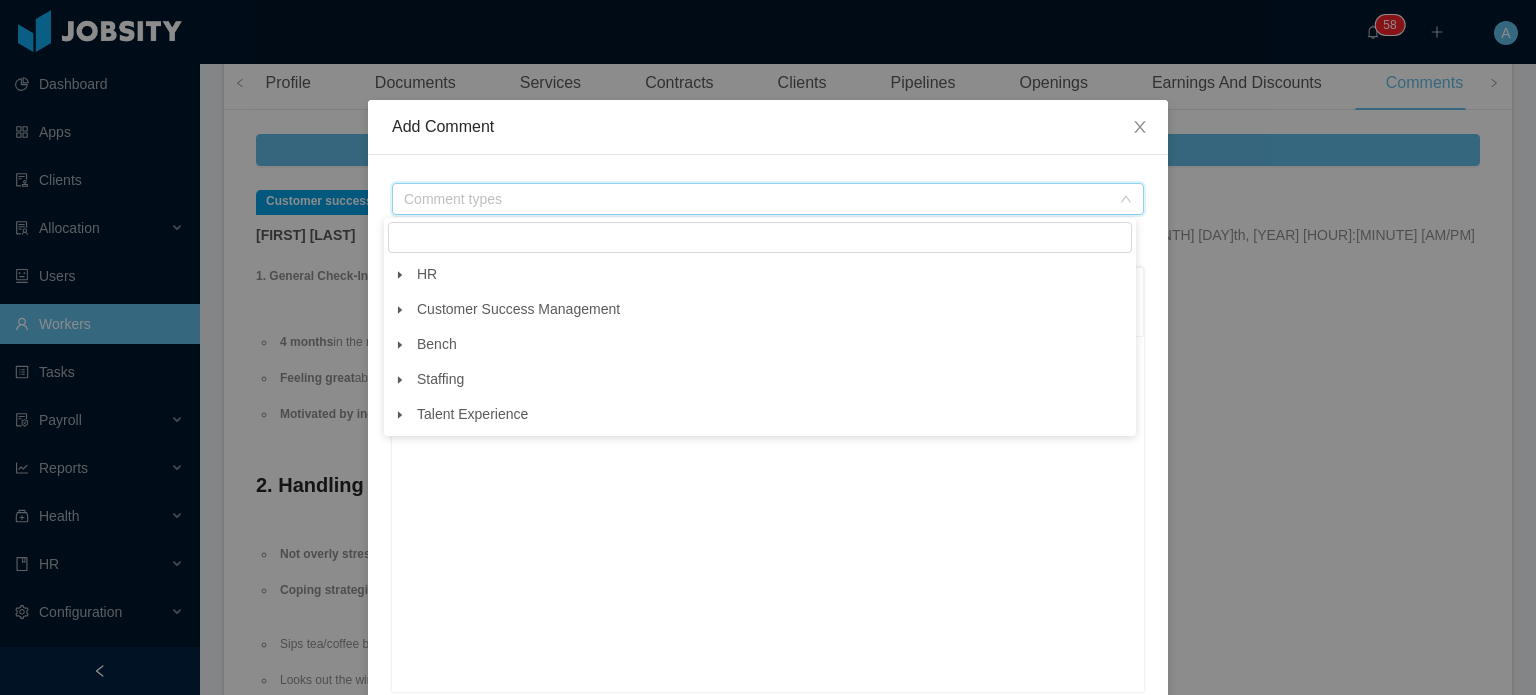 click 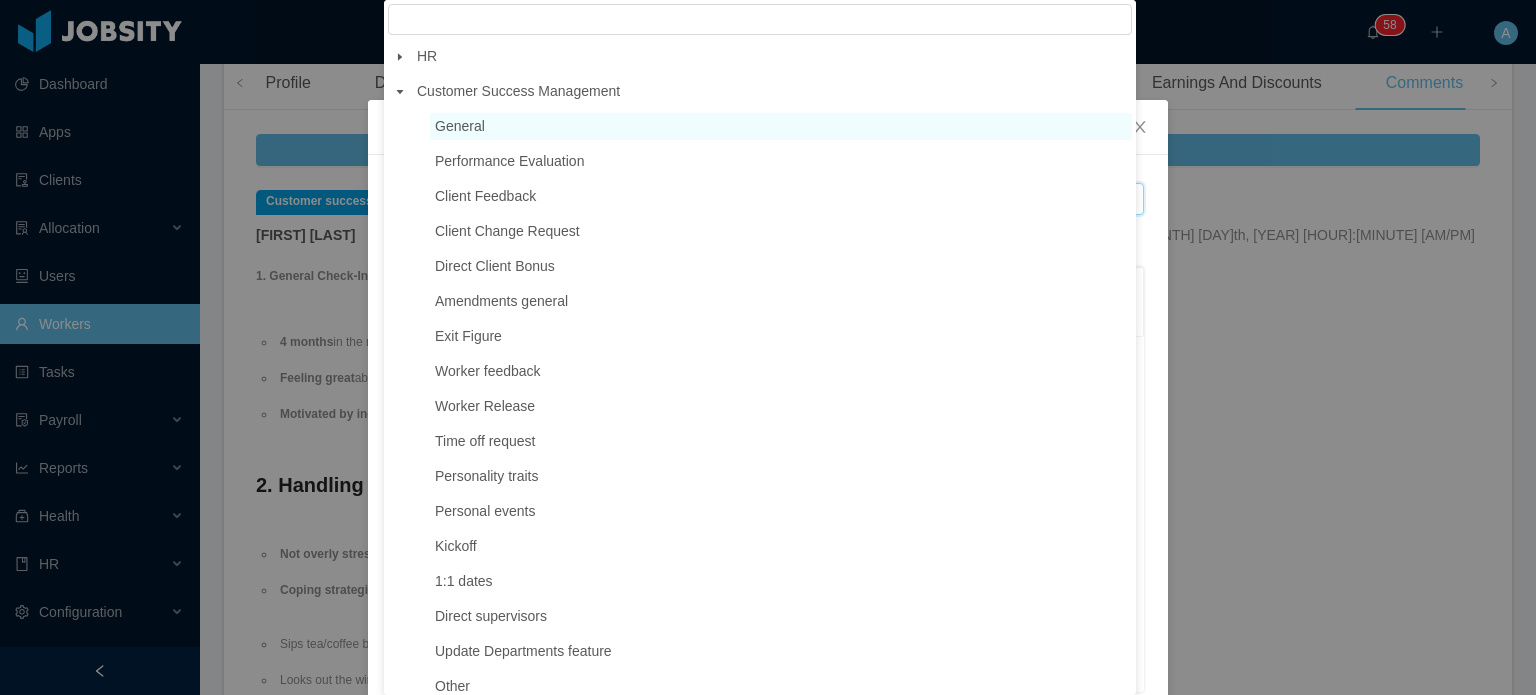 click on "General" at bounding box center [460, 126] 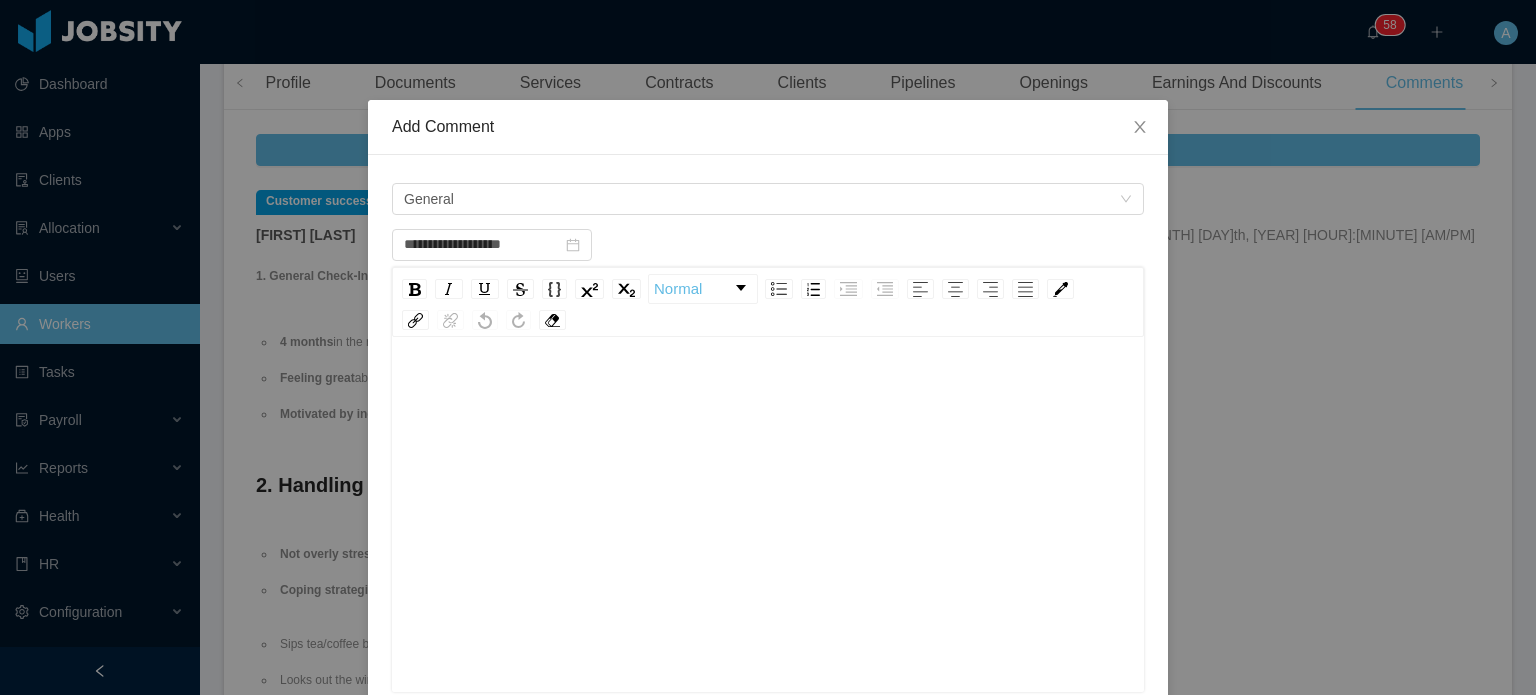 click at bounding box center (768, 391) 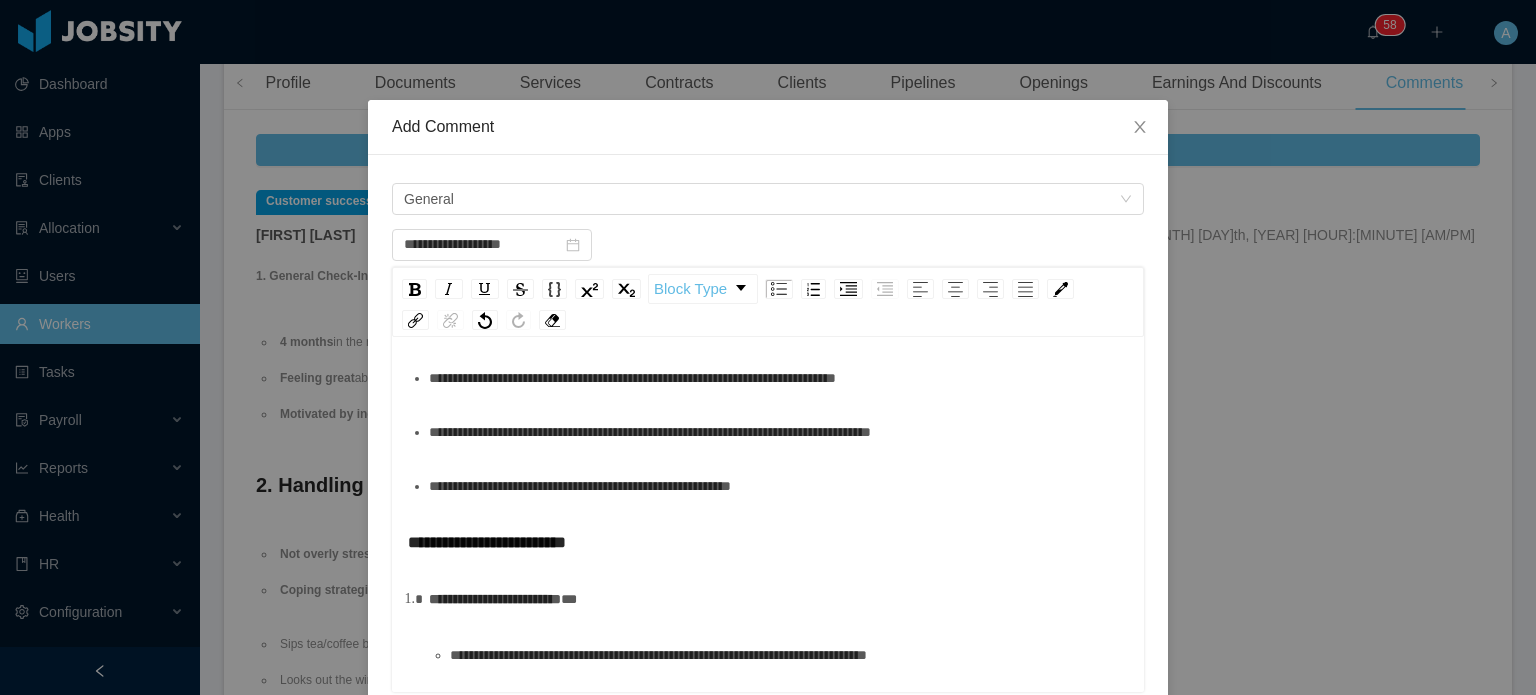scroll, scrollTop: 178, scrollLeft: 0, axis: vertical 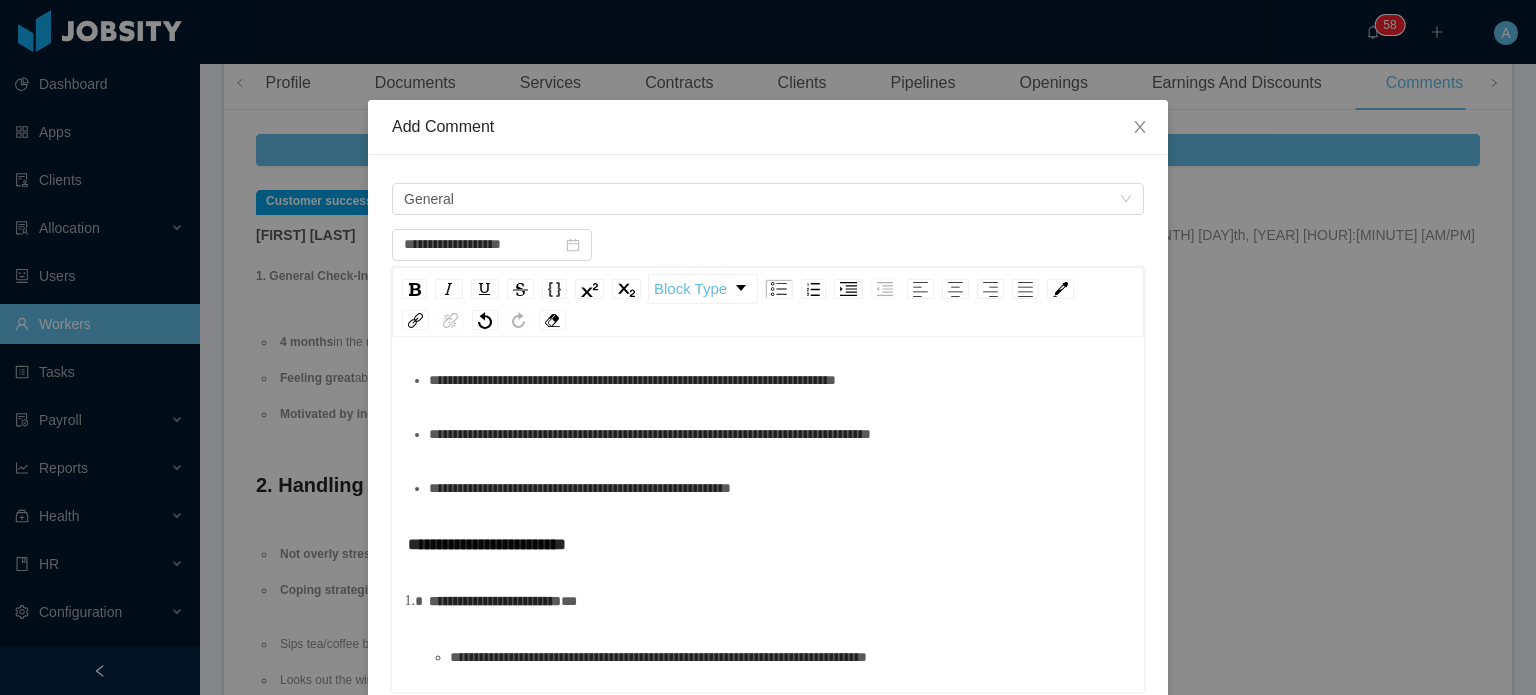click on "**********" at bounding box center (580, 488) 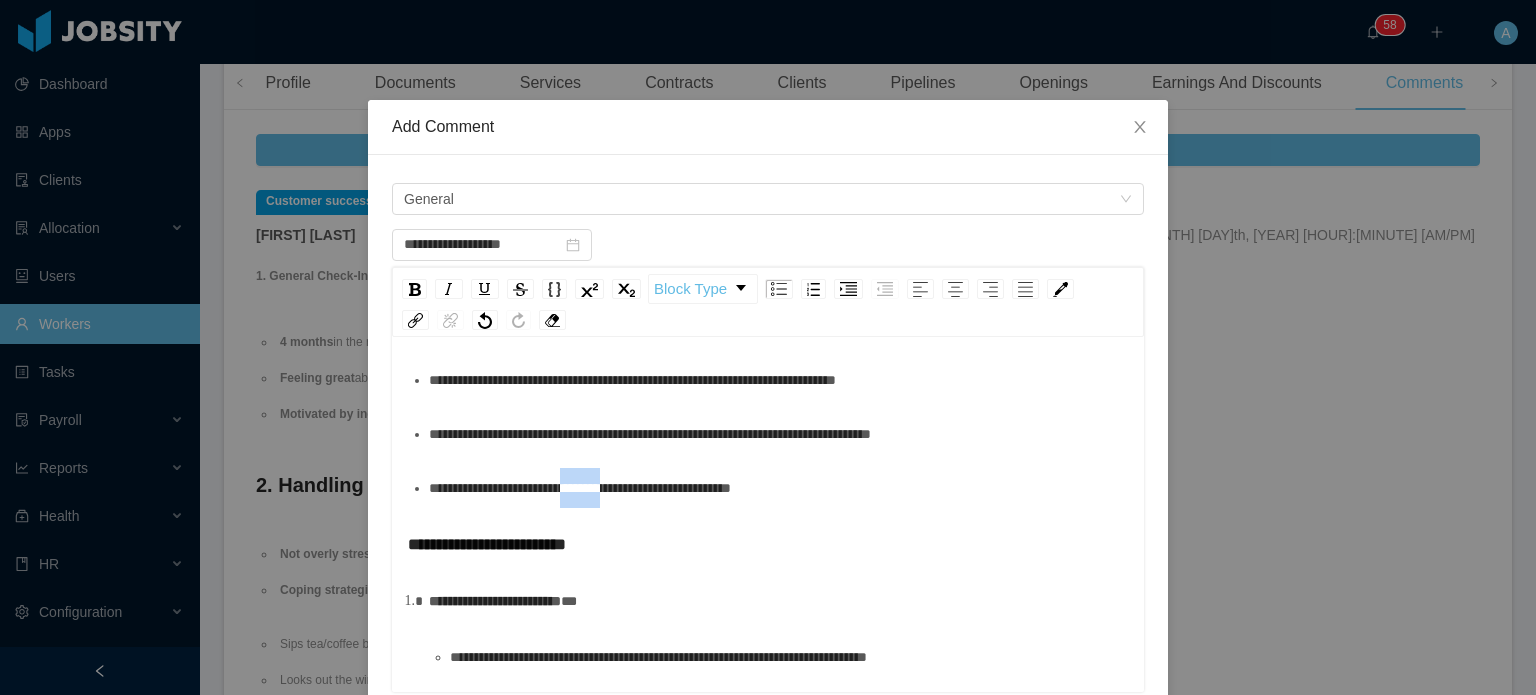 click on "**********" at bounding box center (580, 488) 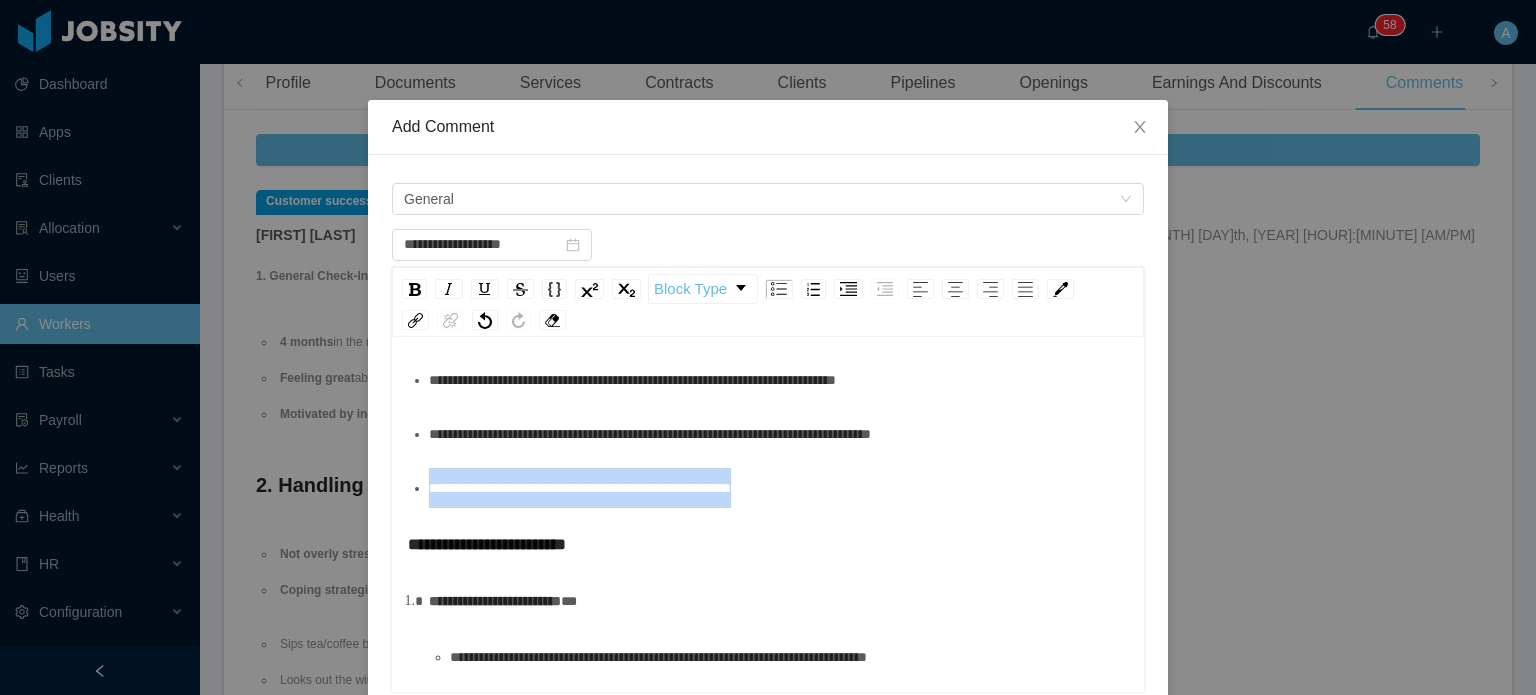 click on "**********" at bounding box center (580, 488) 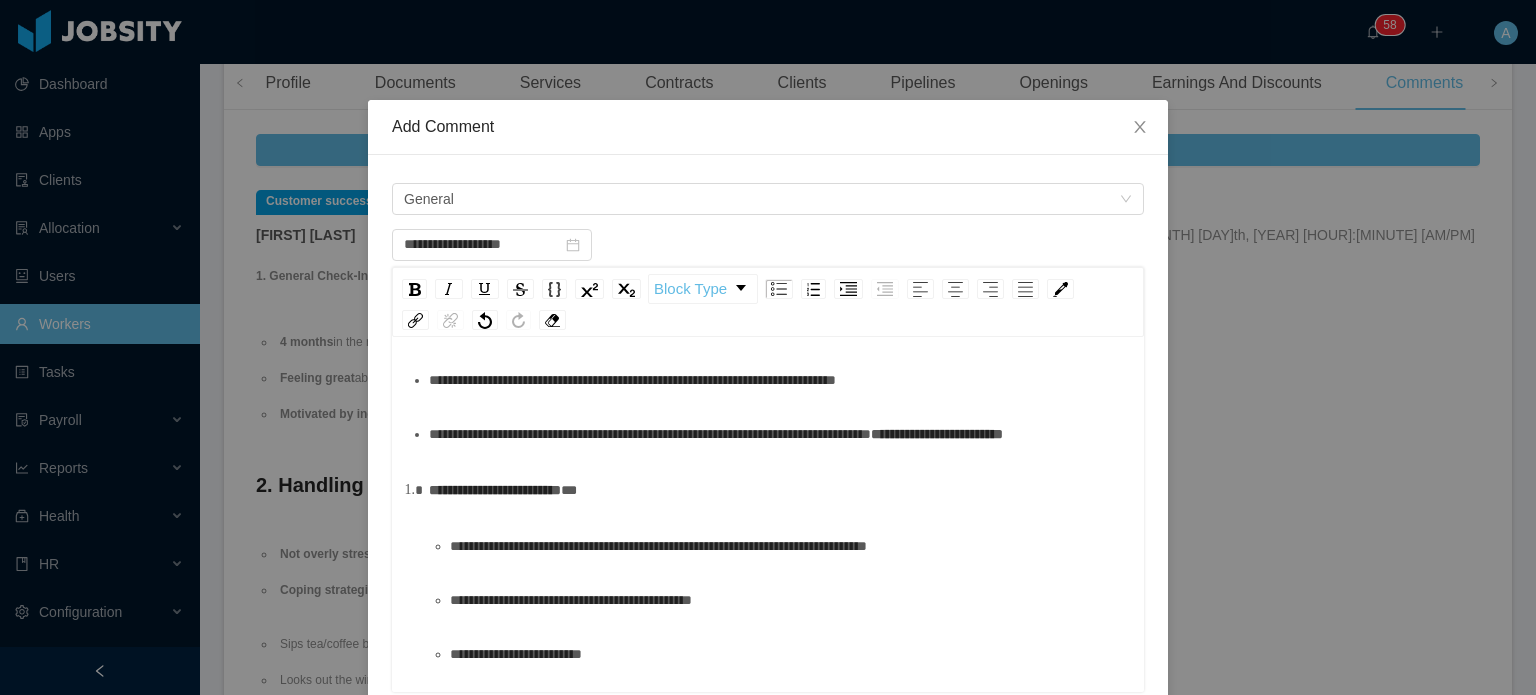 click on "**********" at bounding box center [779, 434] 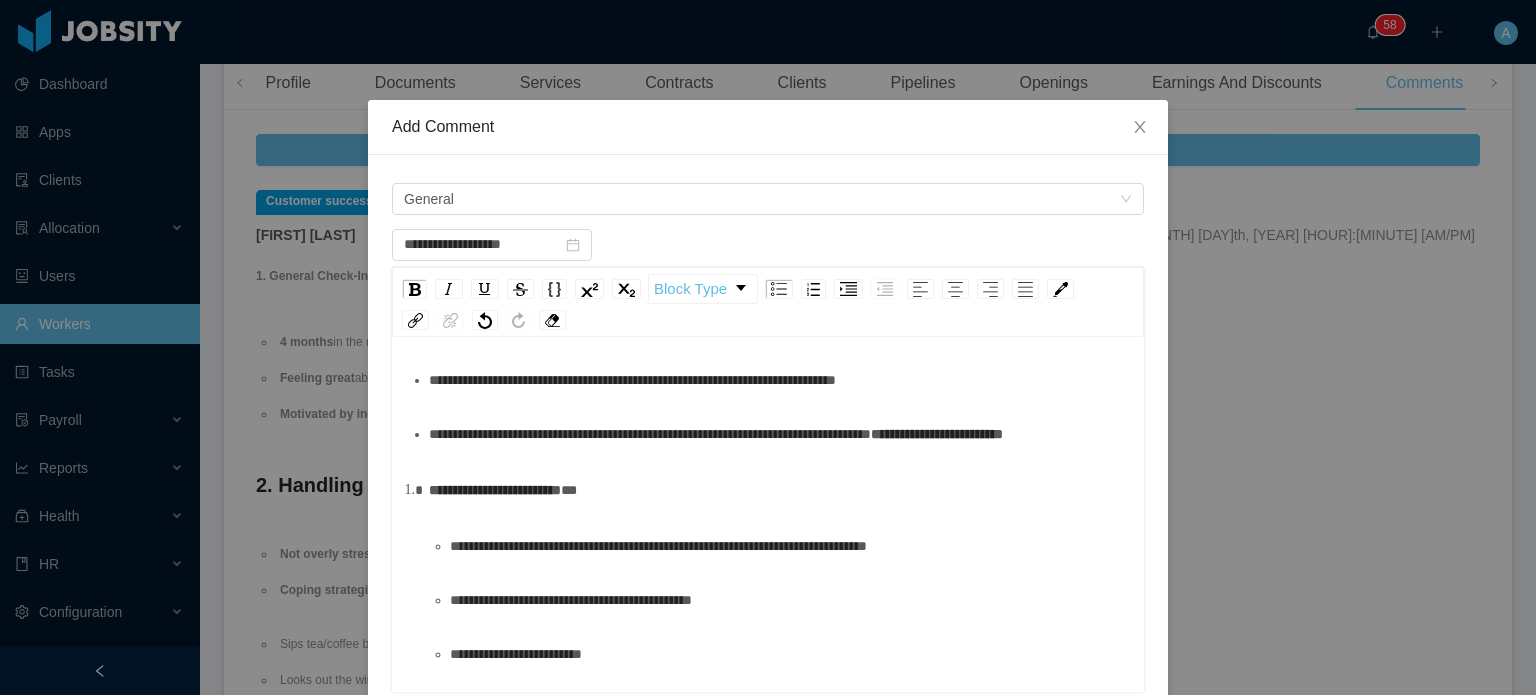 click on "**********" at bounding box center (937, 434) 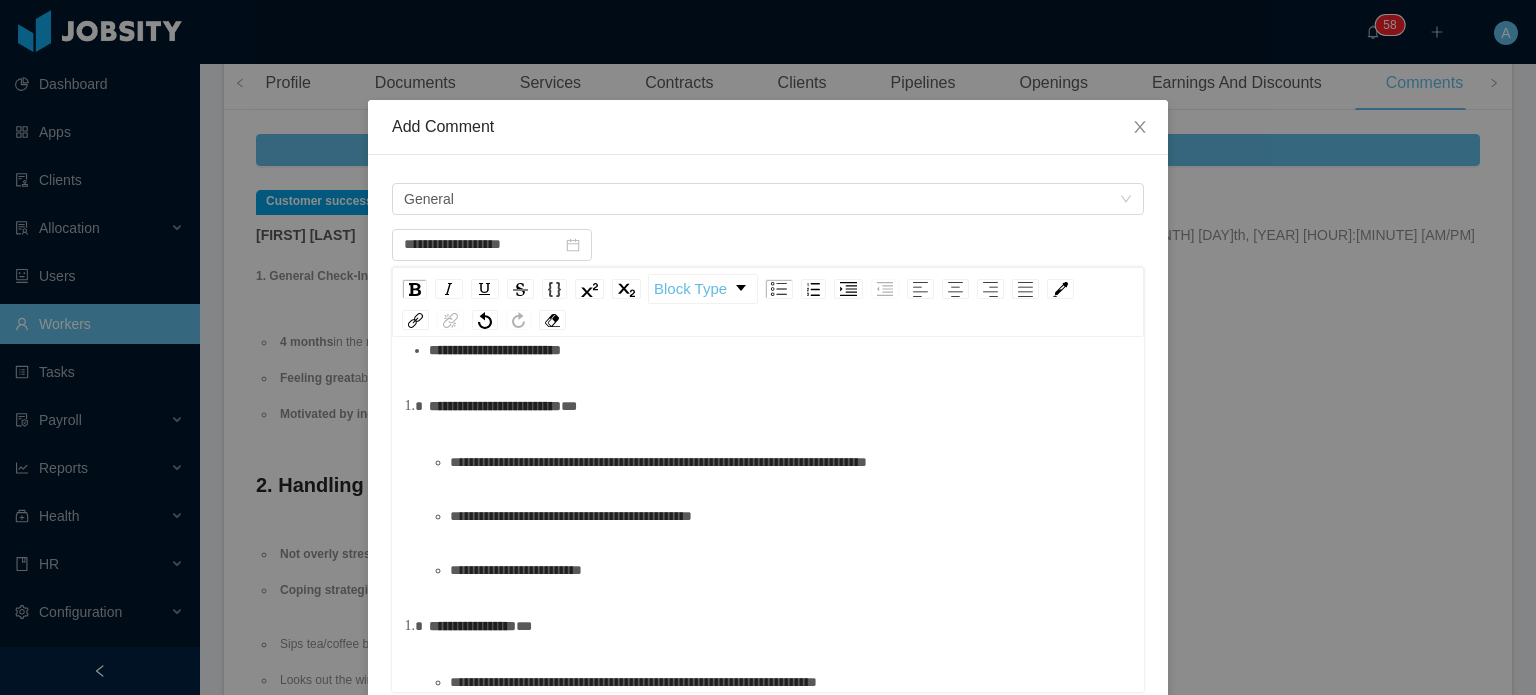scroll, scrollTop: 314, scrollLeft: 0, axis: vertical 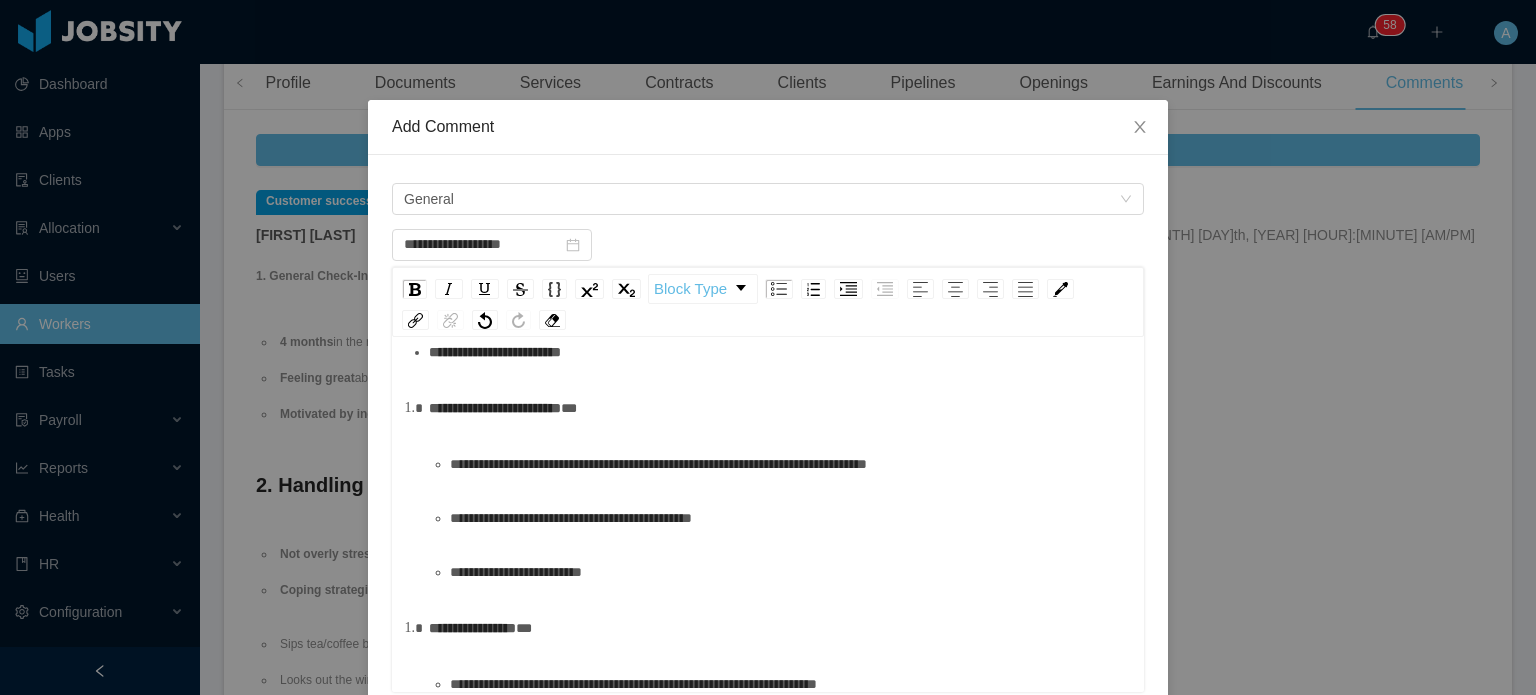 click on "**********" at bounding box center (768, 821) 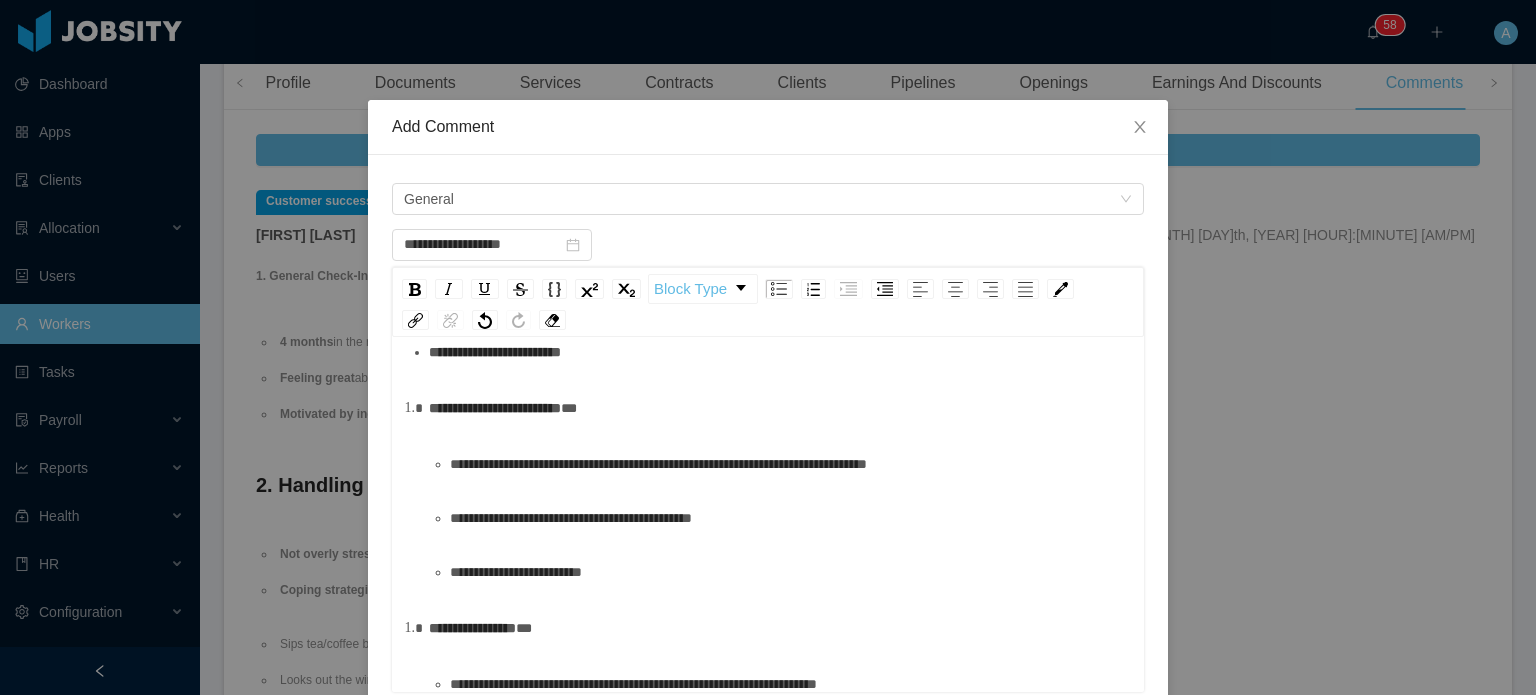 click on "**********" at bounding box center (779, 408) 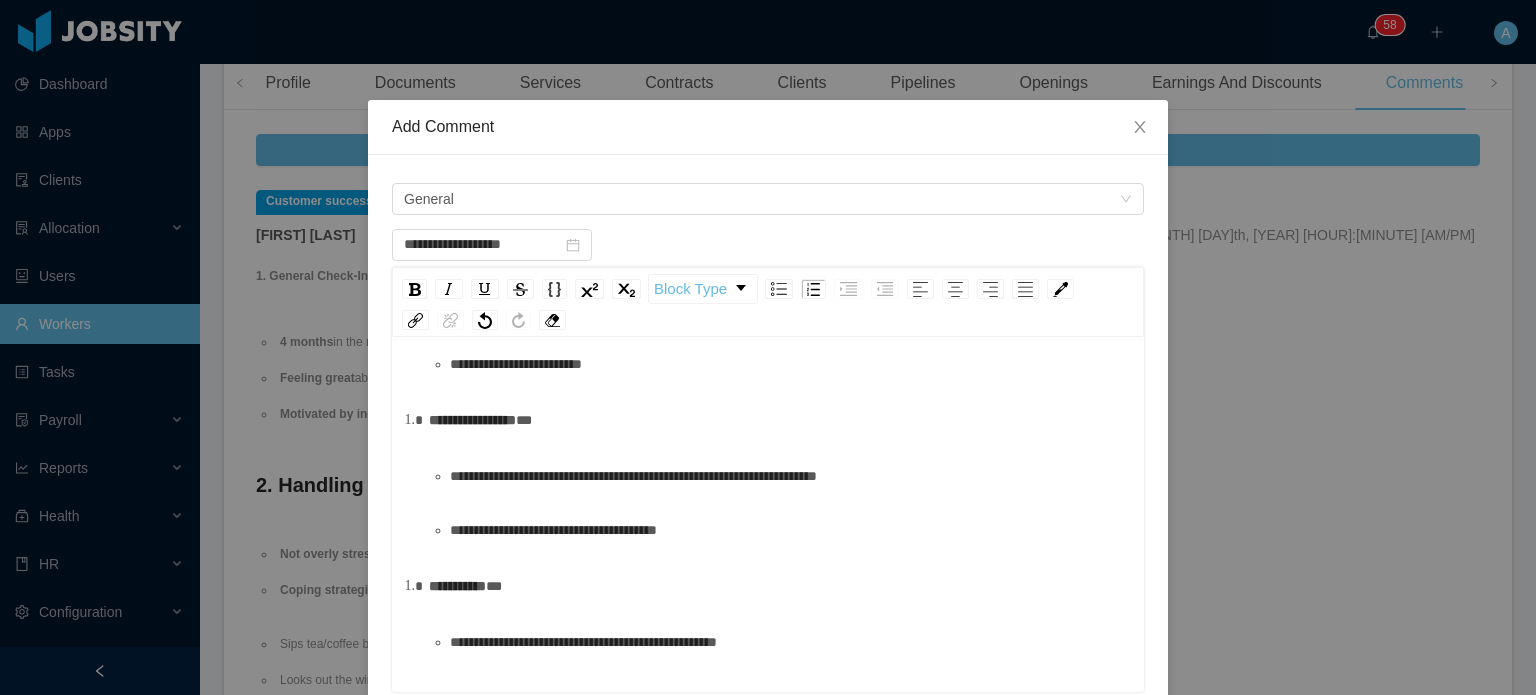 scroll, scrollTop: 531, scrollLeft: 0, axis: vertical 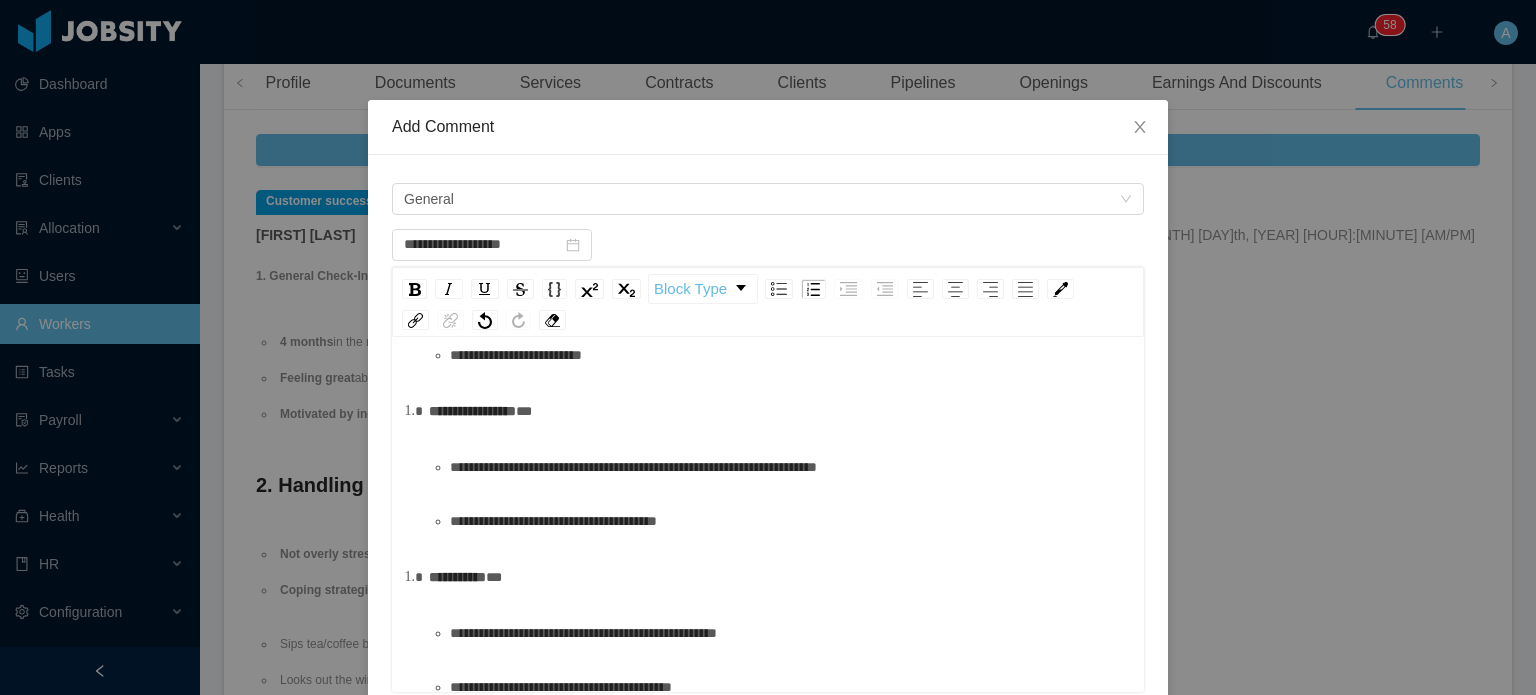 click on "**********" at bounding box center [779, 411] 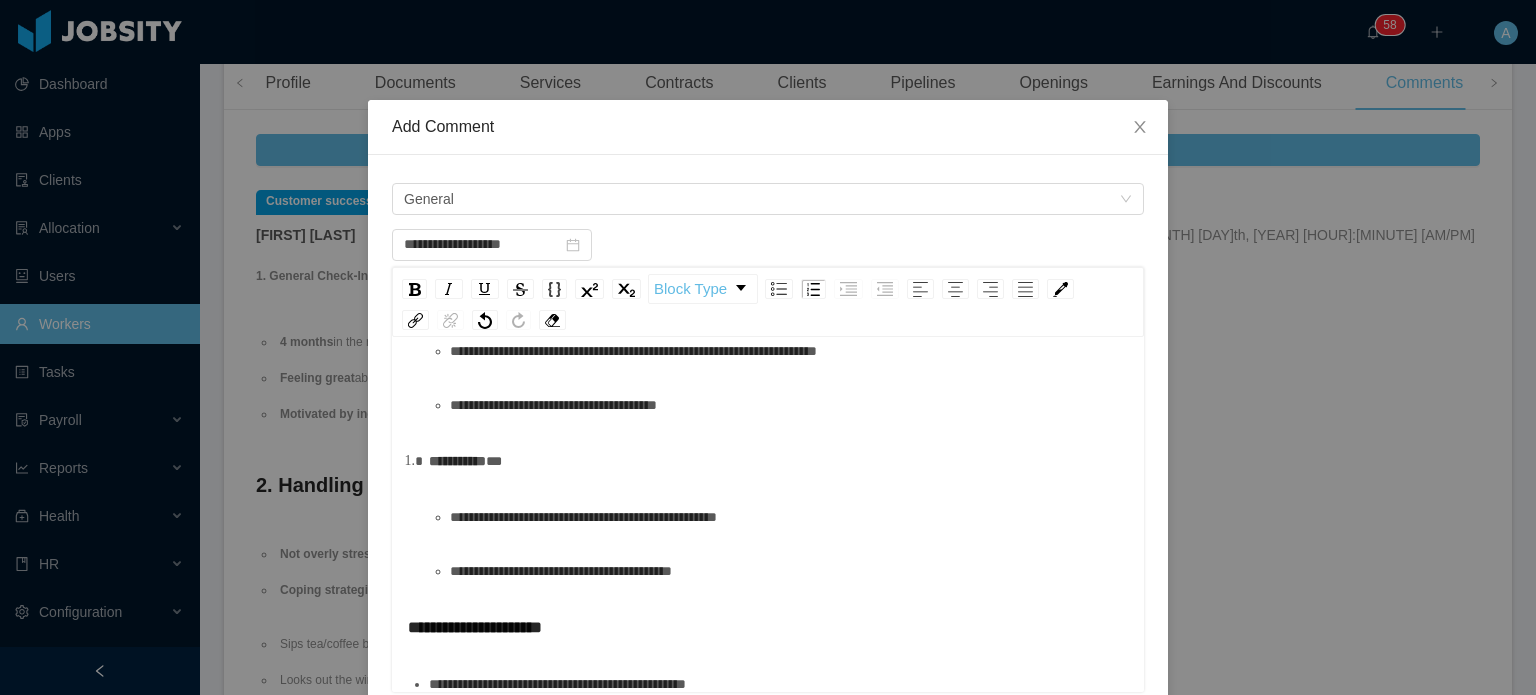 scroll, scrollTop: 648, scrollLeft: 0, axis: vertical 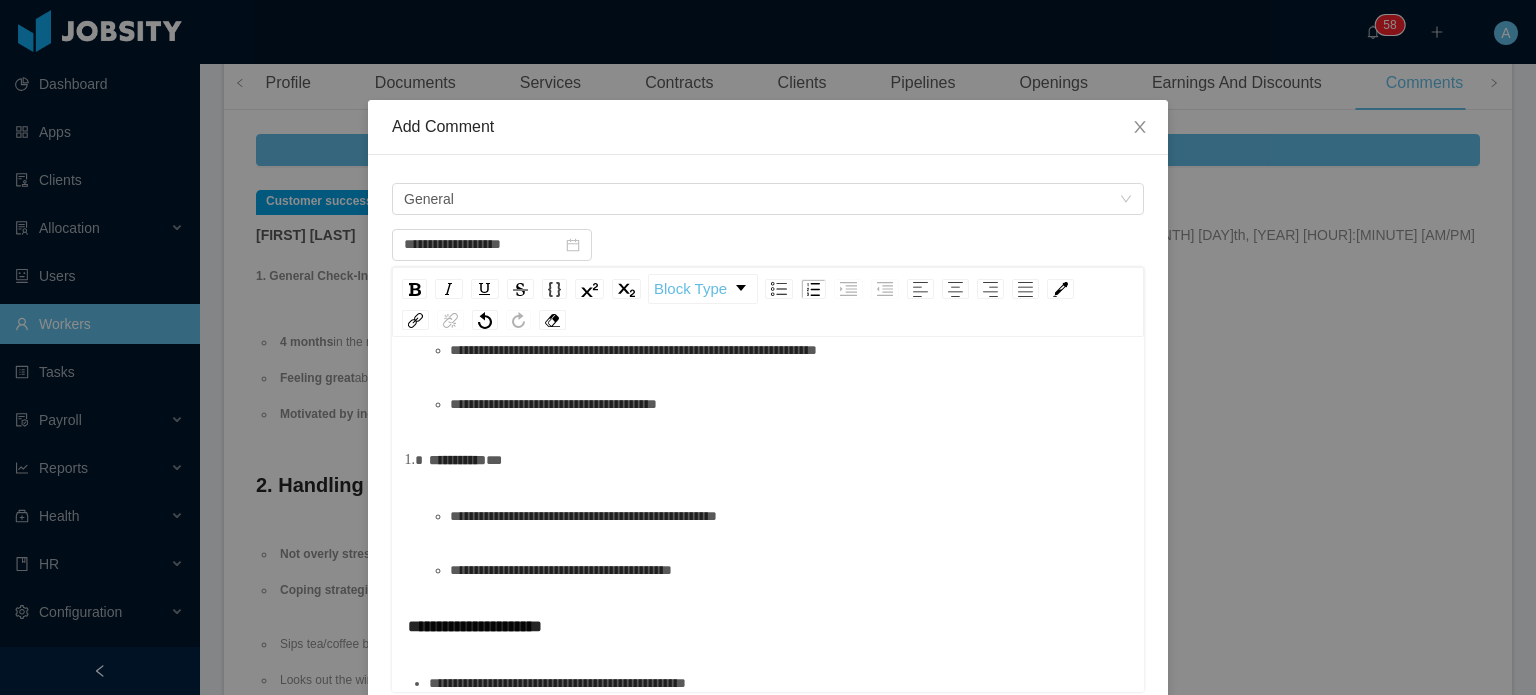 click on "**********" at bounding box center (779, 460) 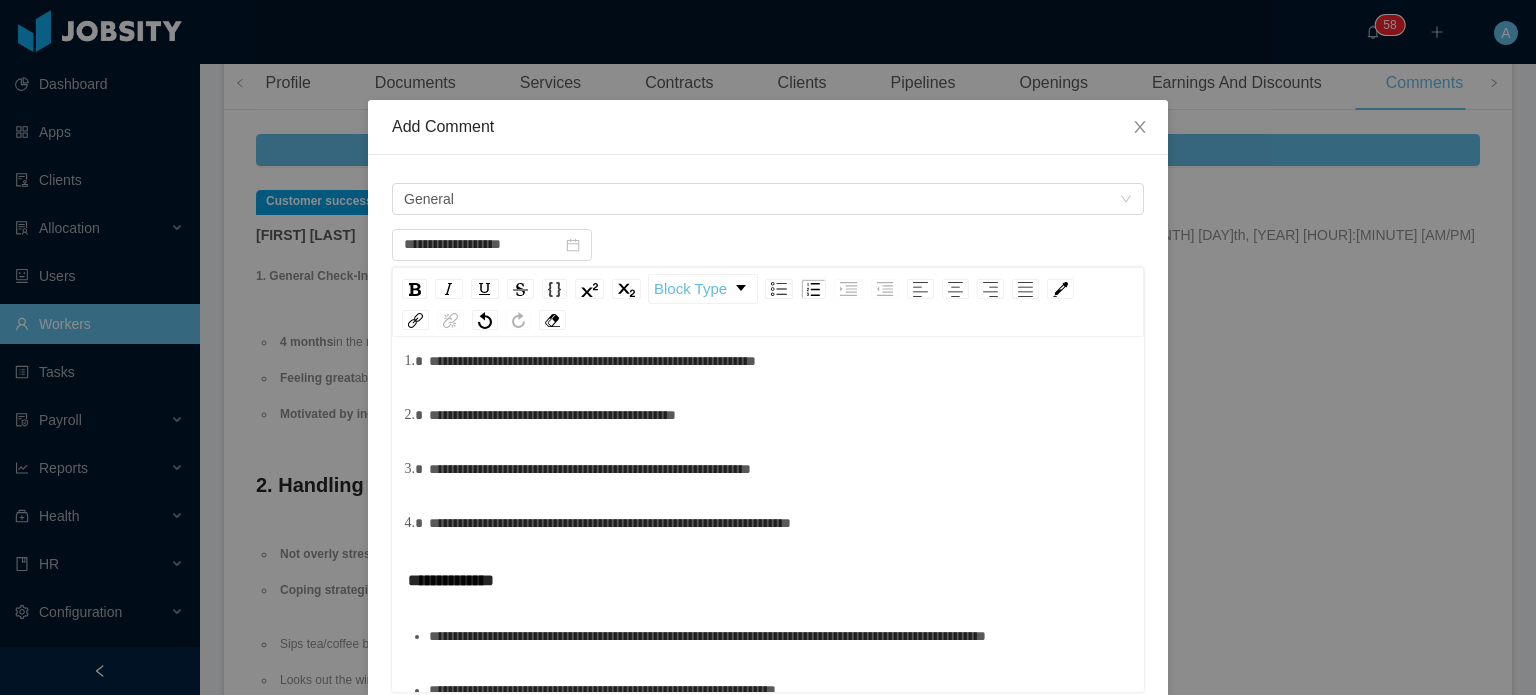 scroll, scrollTop: 1136, scrollLeft: 0, axis: vertical 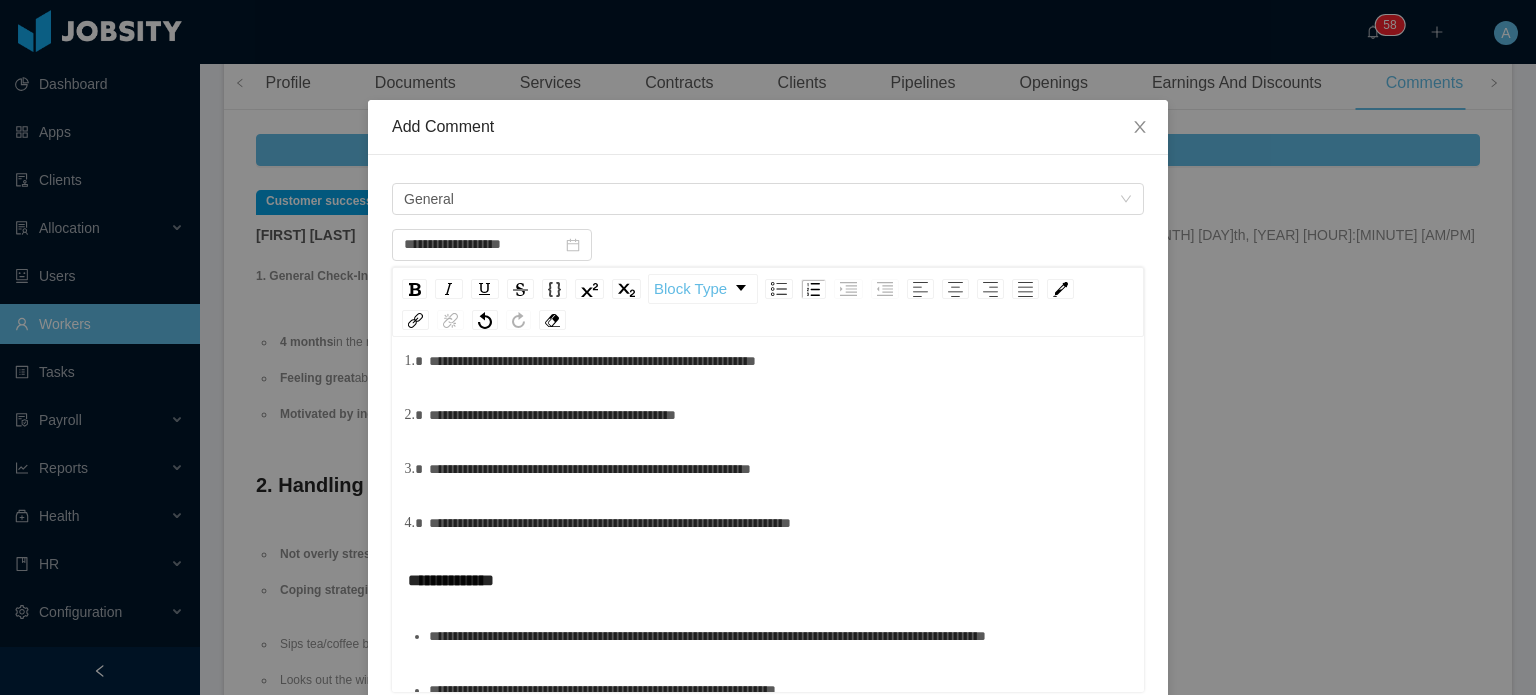 click on "**********" at bounding box center [610, 523] 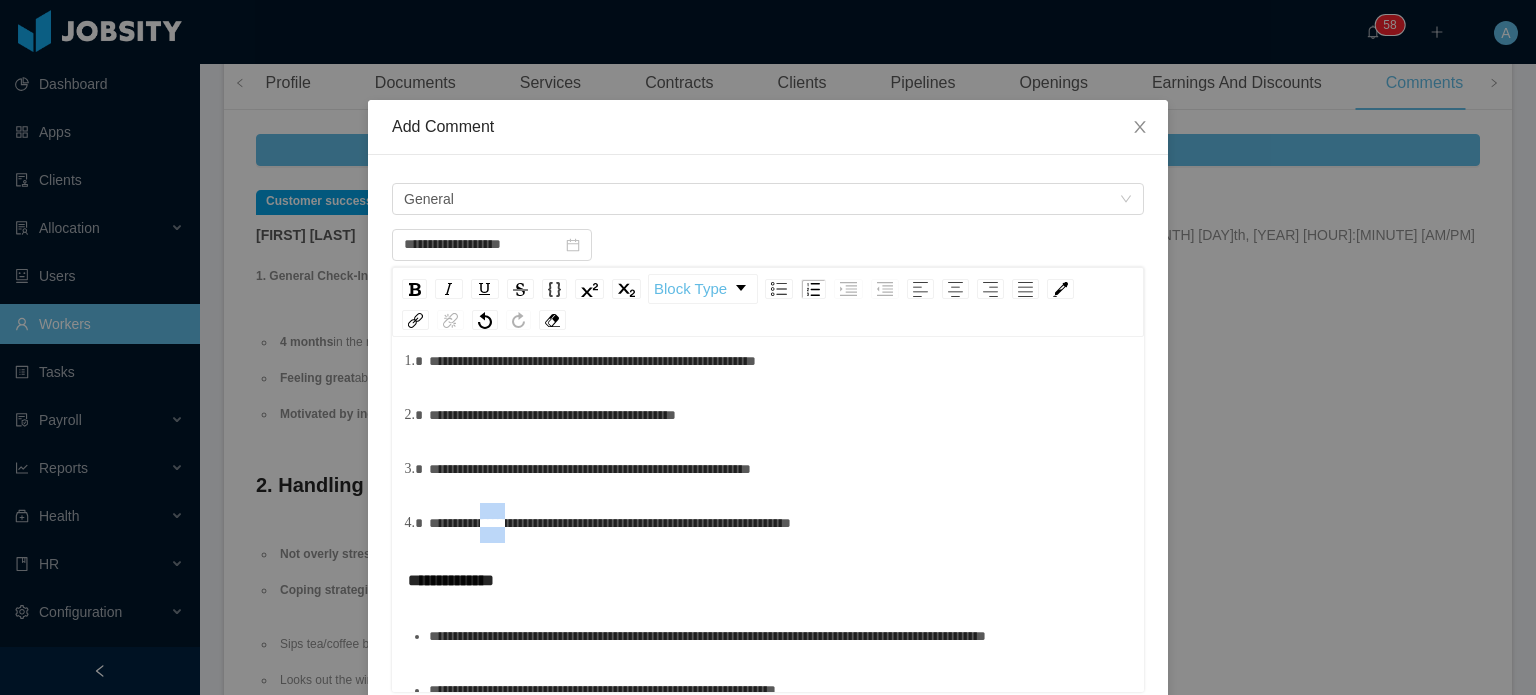 click on "**********" at bounding box center (610, 523) 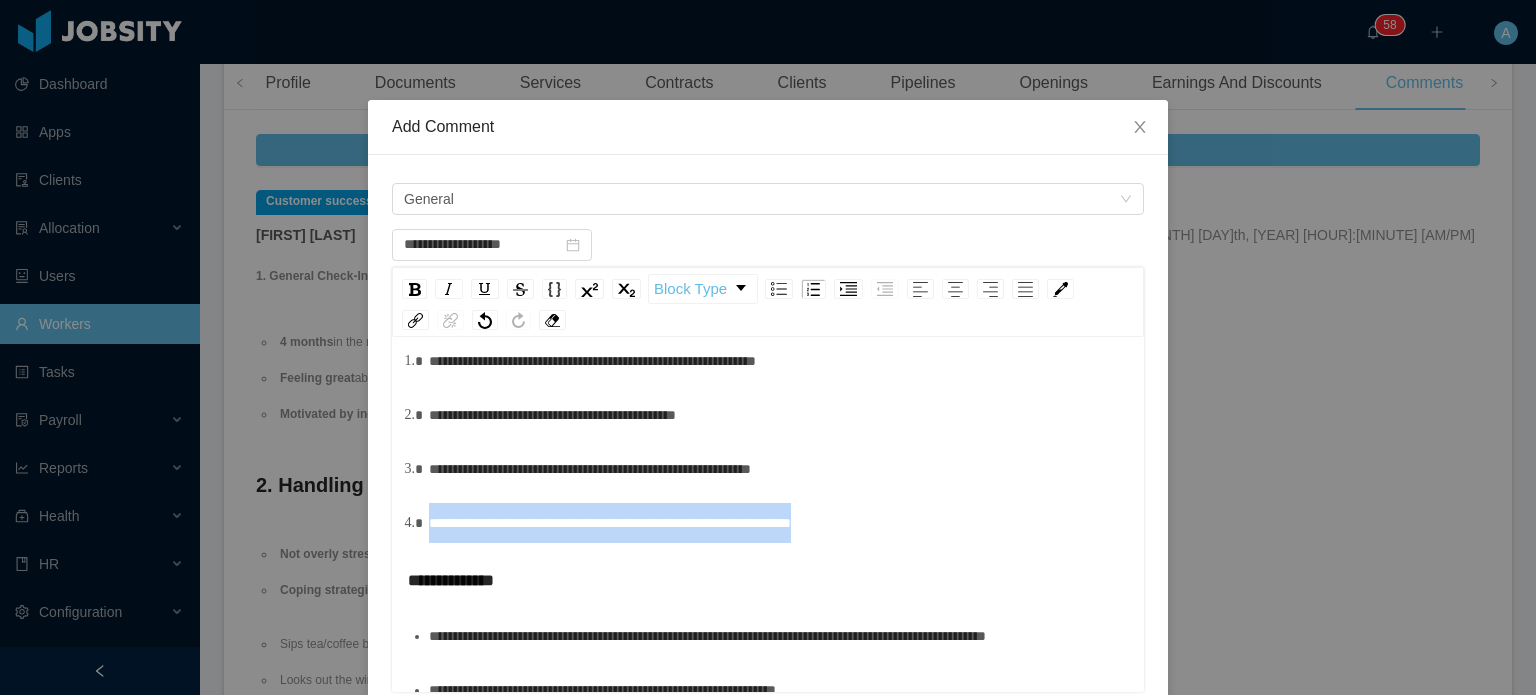 click on "**********" at bounding box center (610, 523) 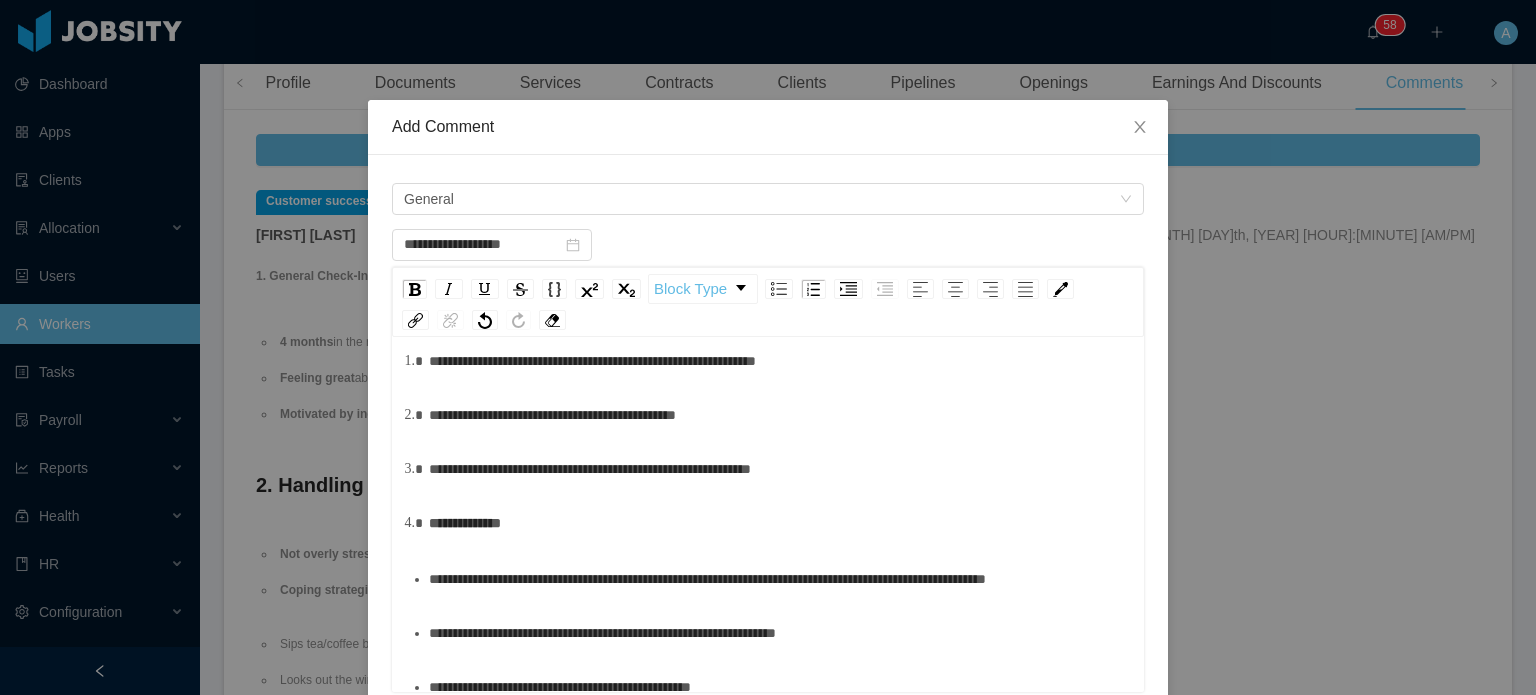 scroll, scrollTop: 1151, scrollLeft: 0, axis: vertical 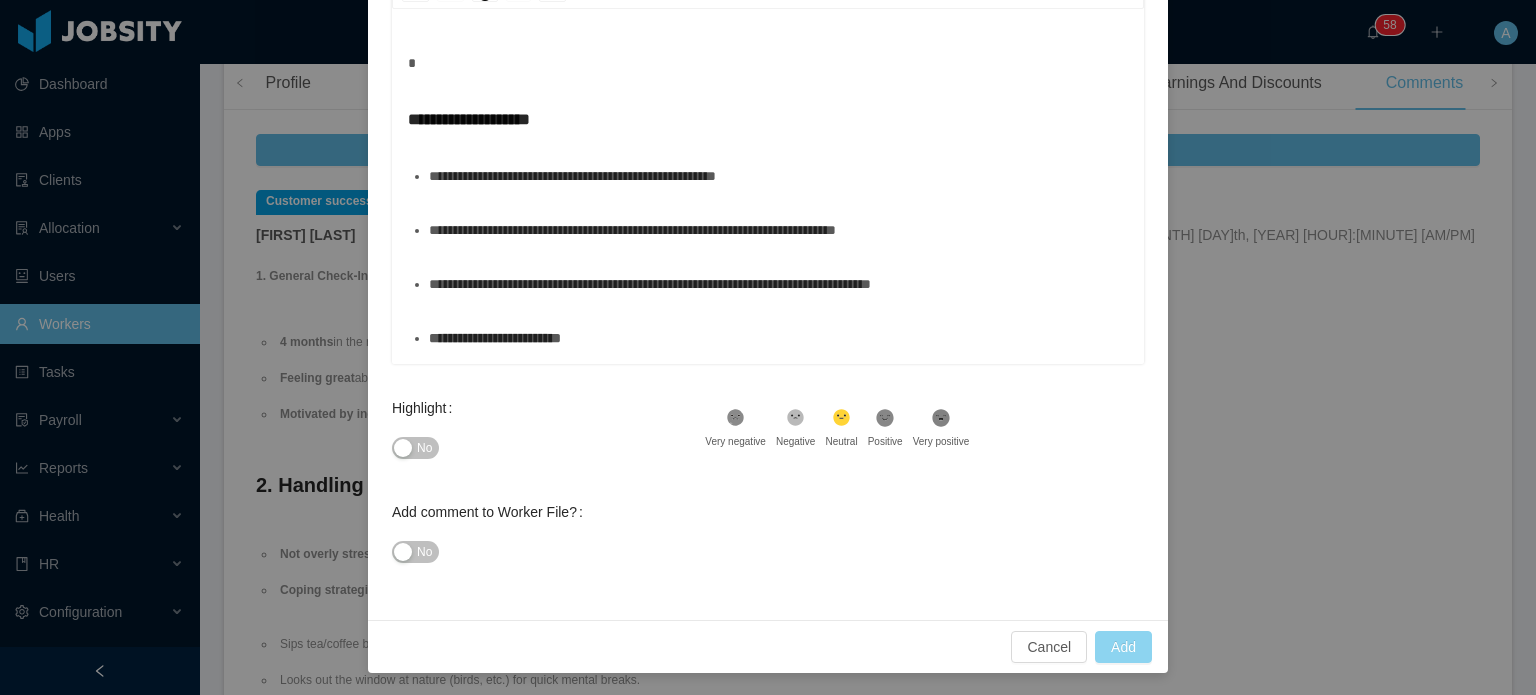 type on "**********" 